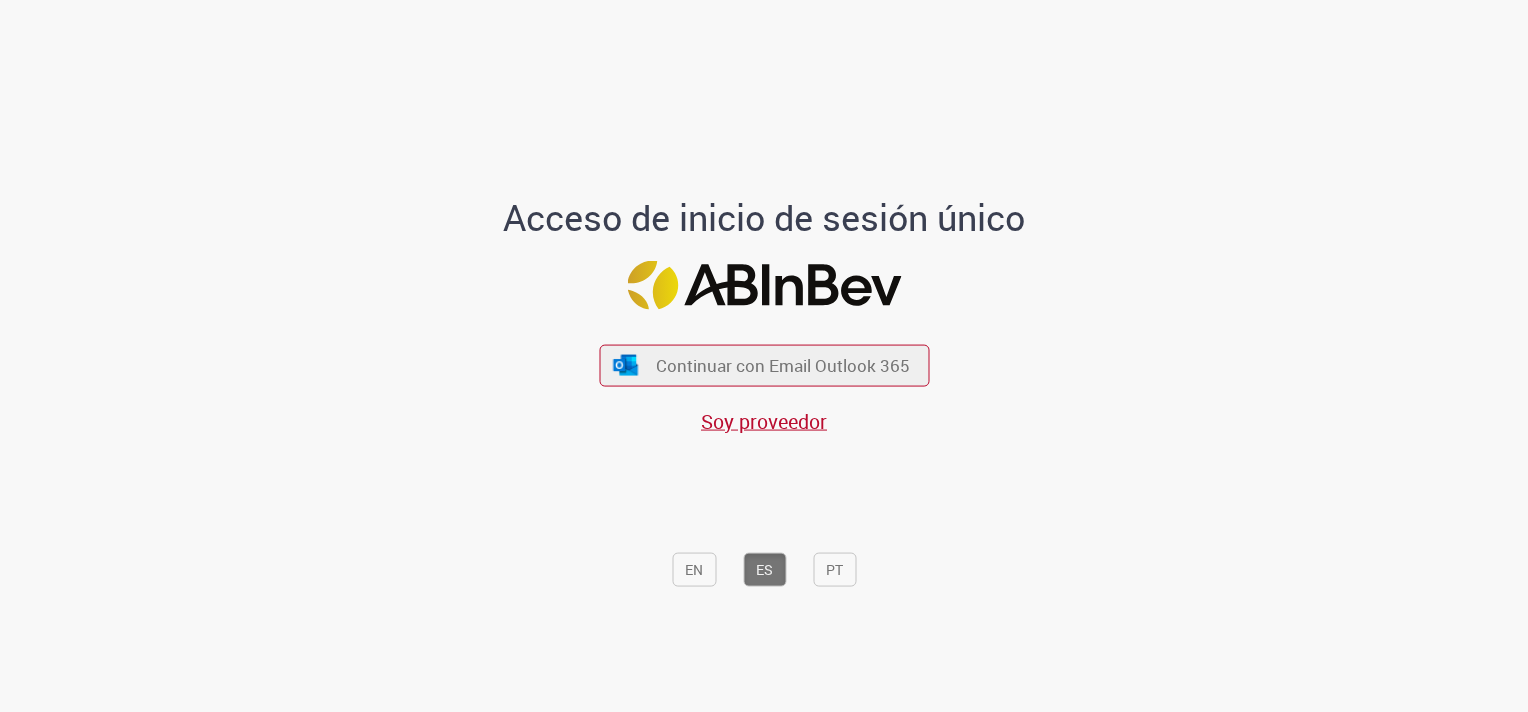 scroll, scrollTop: 0, scrollLeft: 0, axis: both 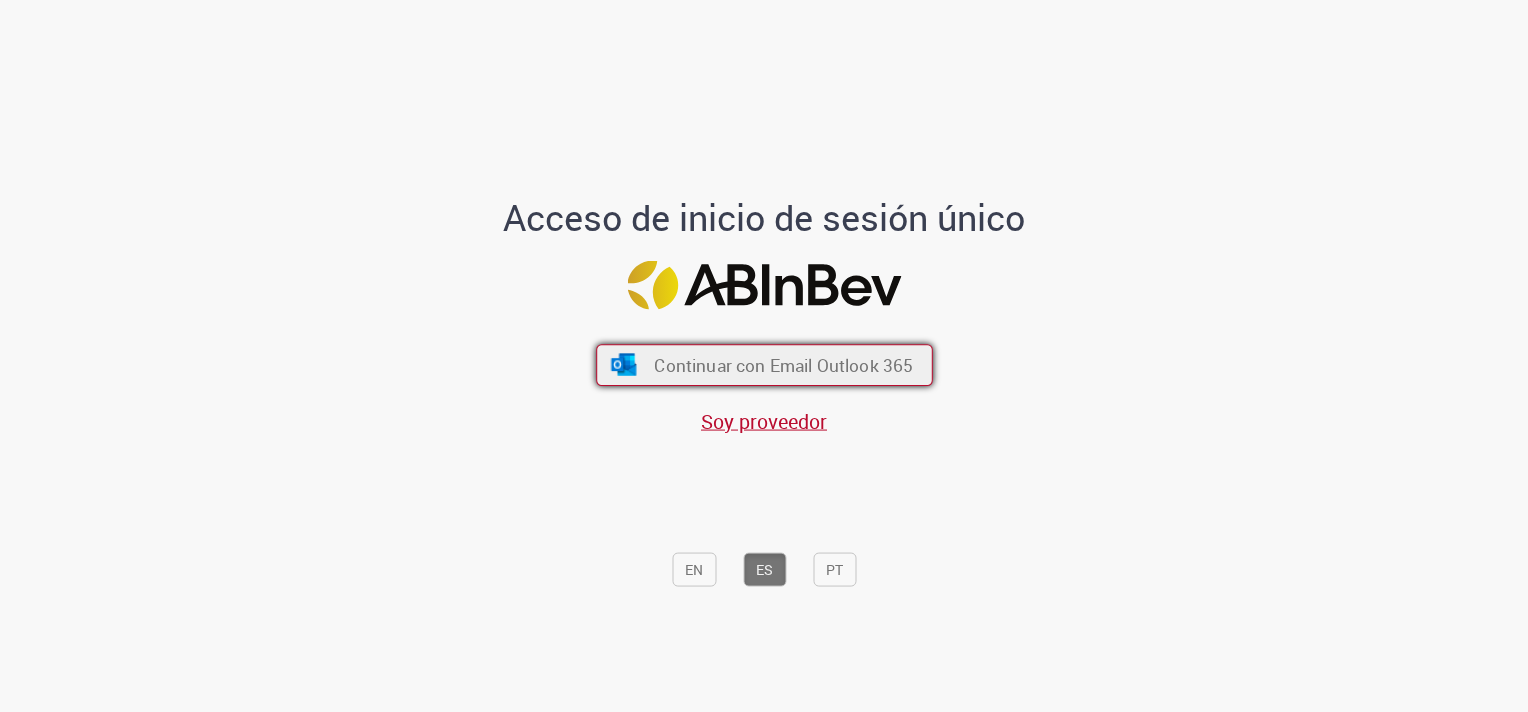 click on "Continuar con Email Outlook 365" at bounding box center (783, 365) 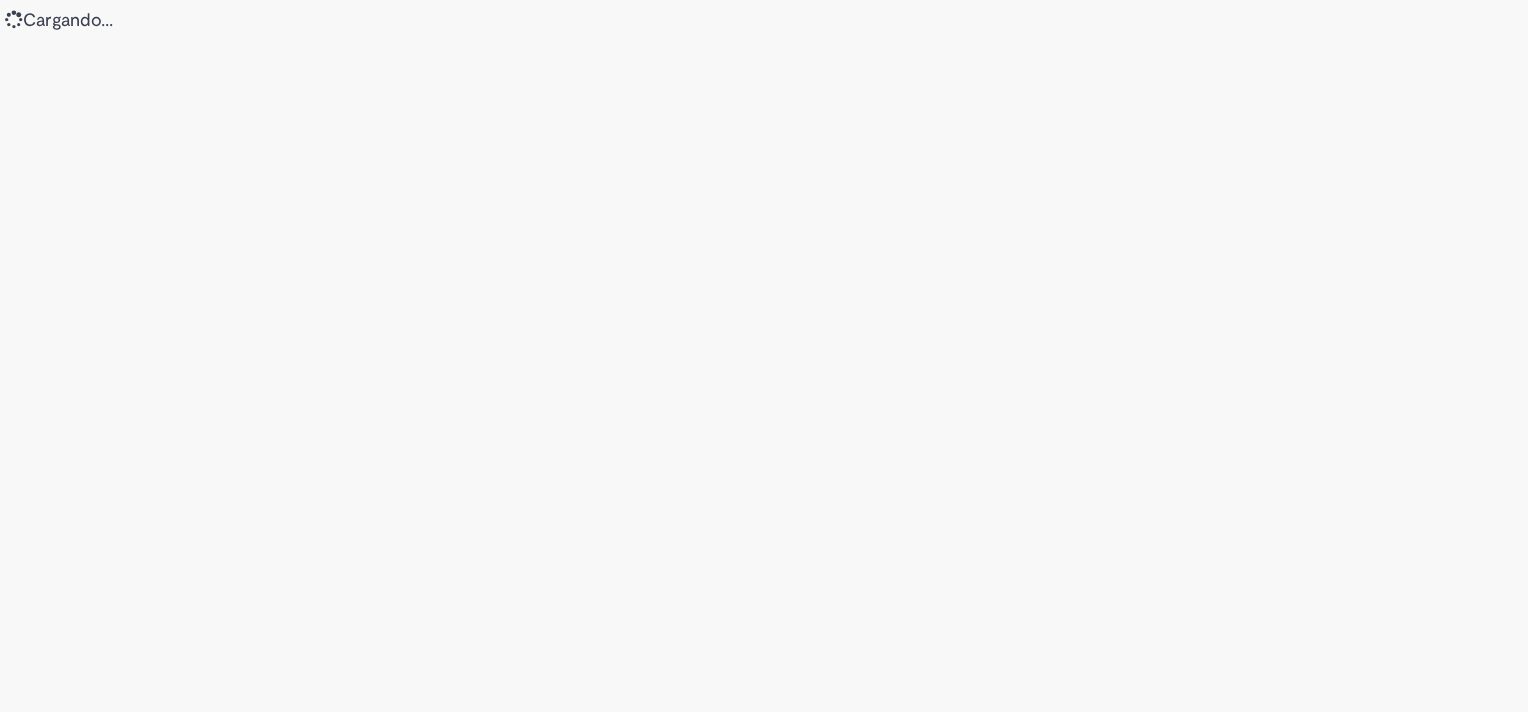 scroll, scrollTop: 0, scrollLeft: 0, axis: both 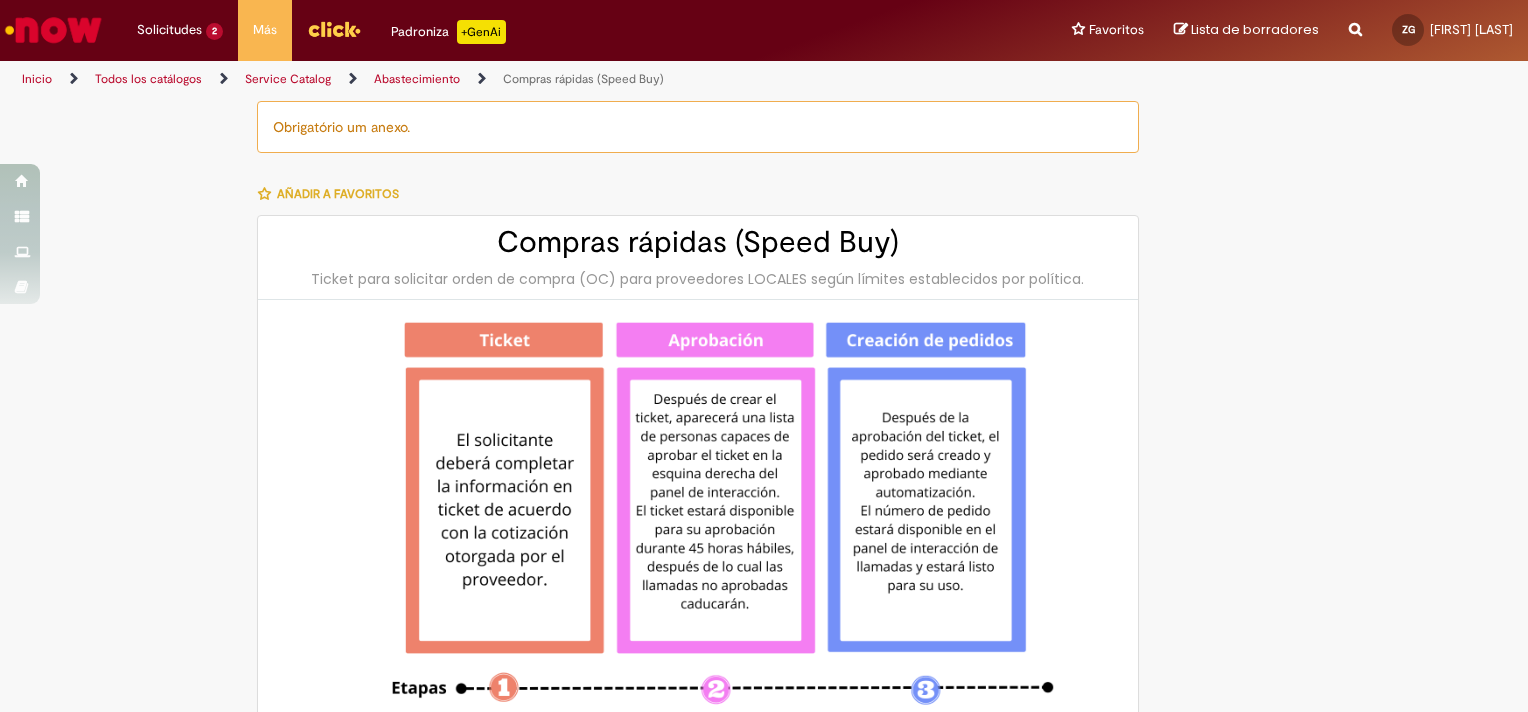 type on "********" 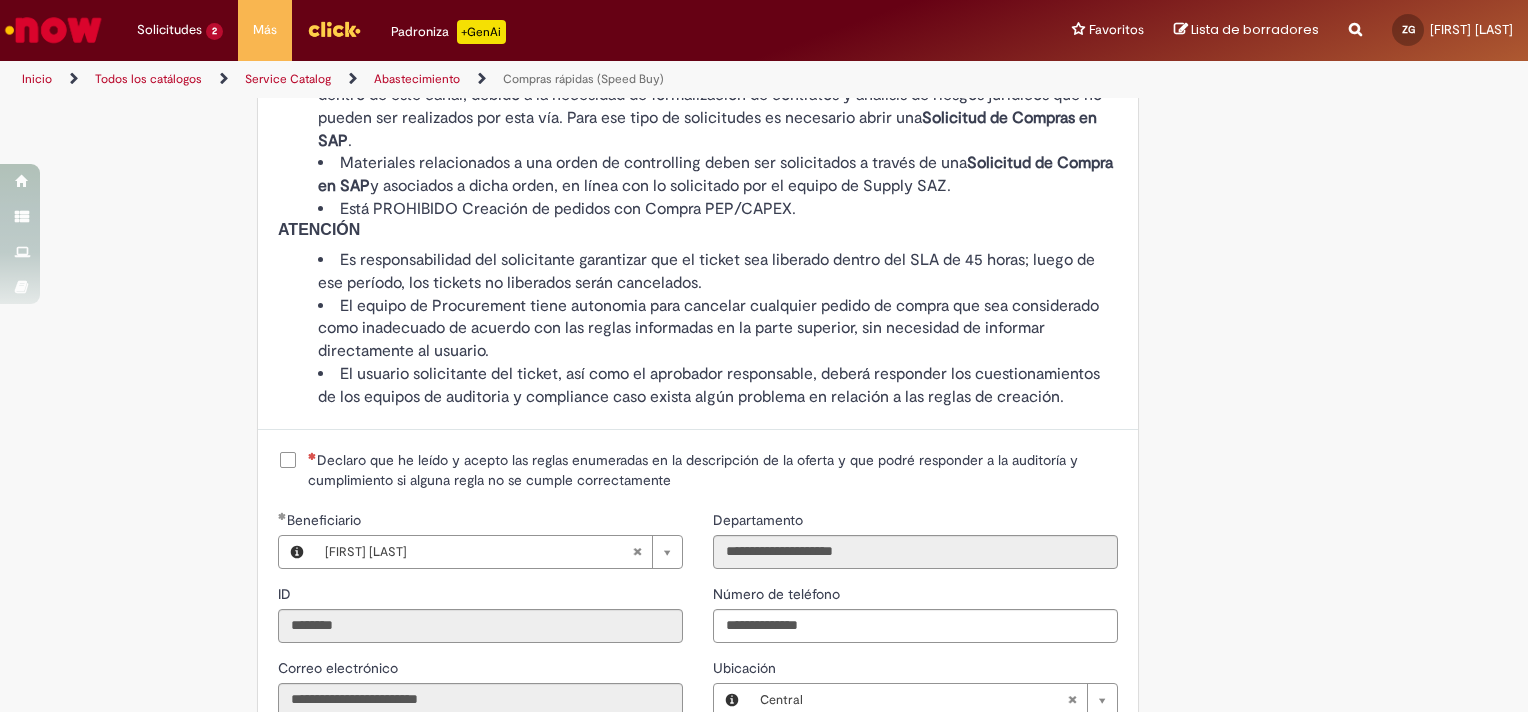 scroll, scrollTop: 2000, scrollLeft: 0, axis: vertical 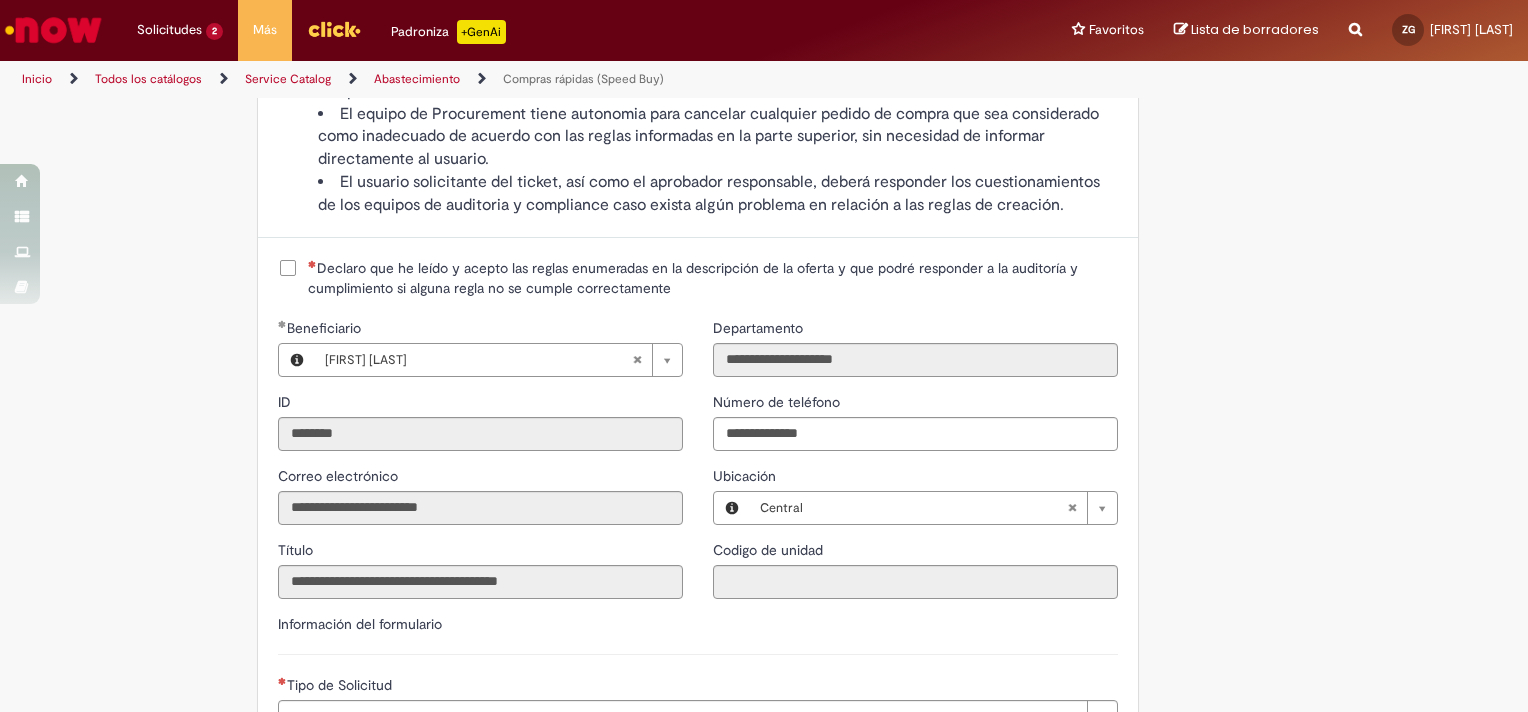 click on "Declaro que he leído y acepto las reglas enumeradas en la descripción de la oferta y que podré responder a la auditoría y cumplimiento si alguna regla no se cumple correctamente" at bounding box center [713, 278] 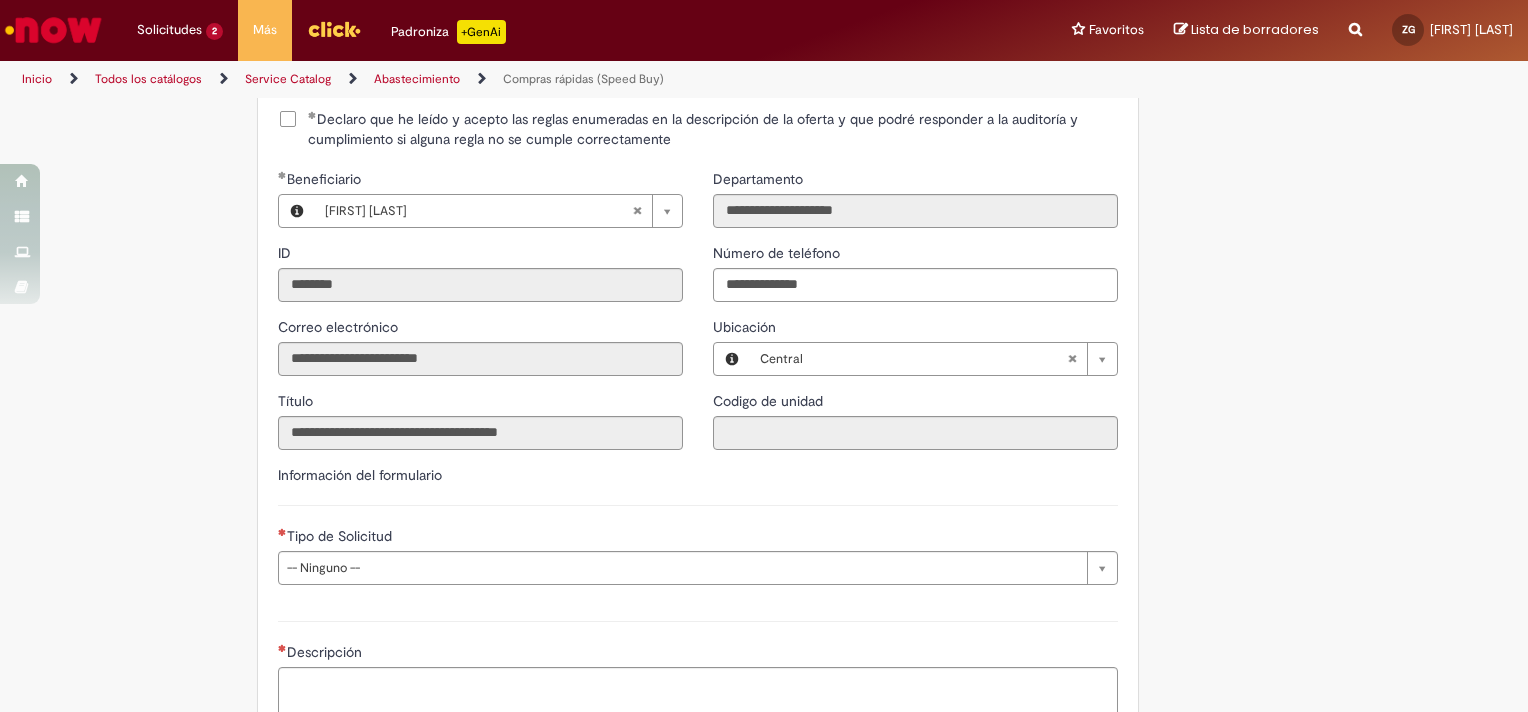 scroll, scrollTop: 2200, scrollLeft: 0, axis: vertical 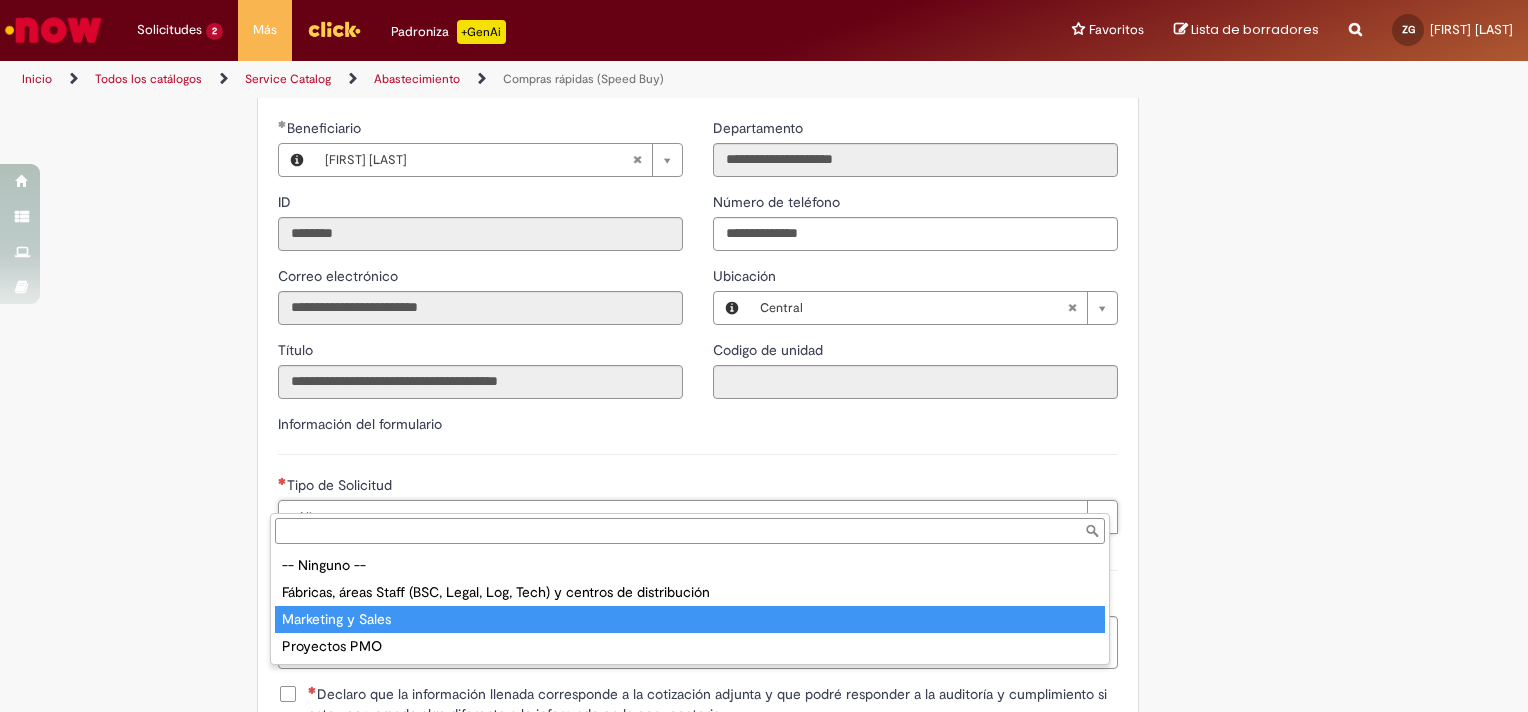 type on "**********" 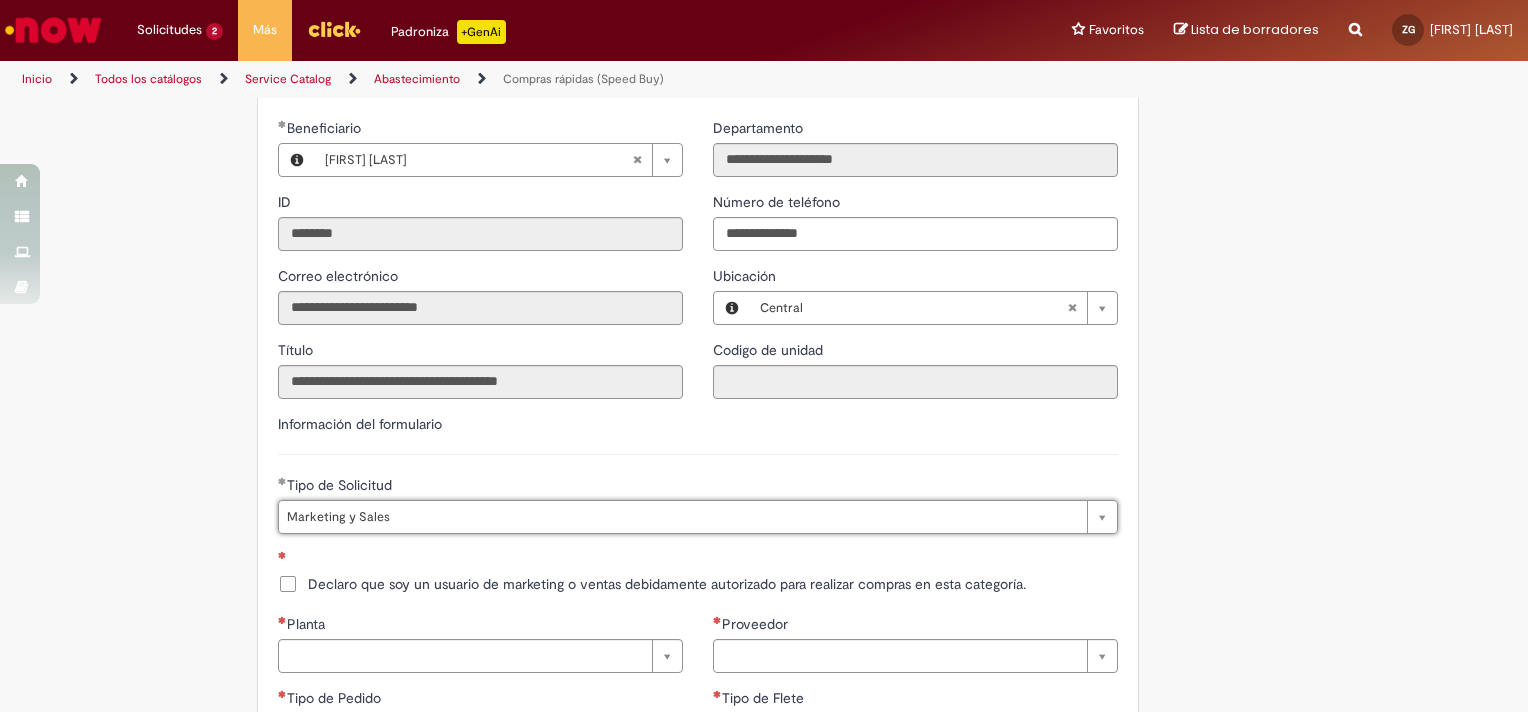 click on "Declaro que soy un usuario de marketing o ventas debidamente autorizado para realizar compras en esta categoría." at bounding box center [667, 584] 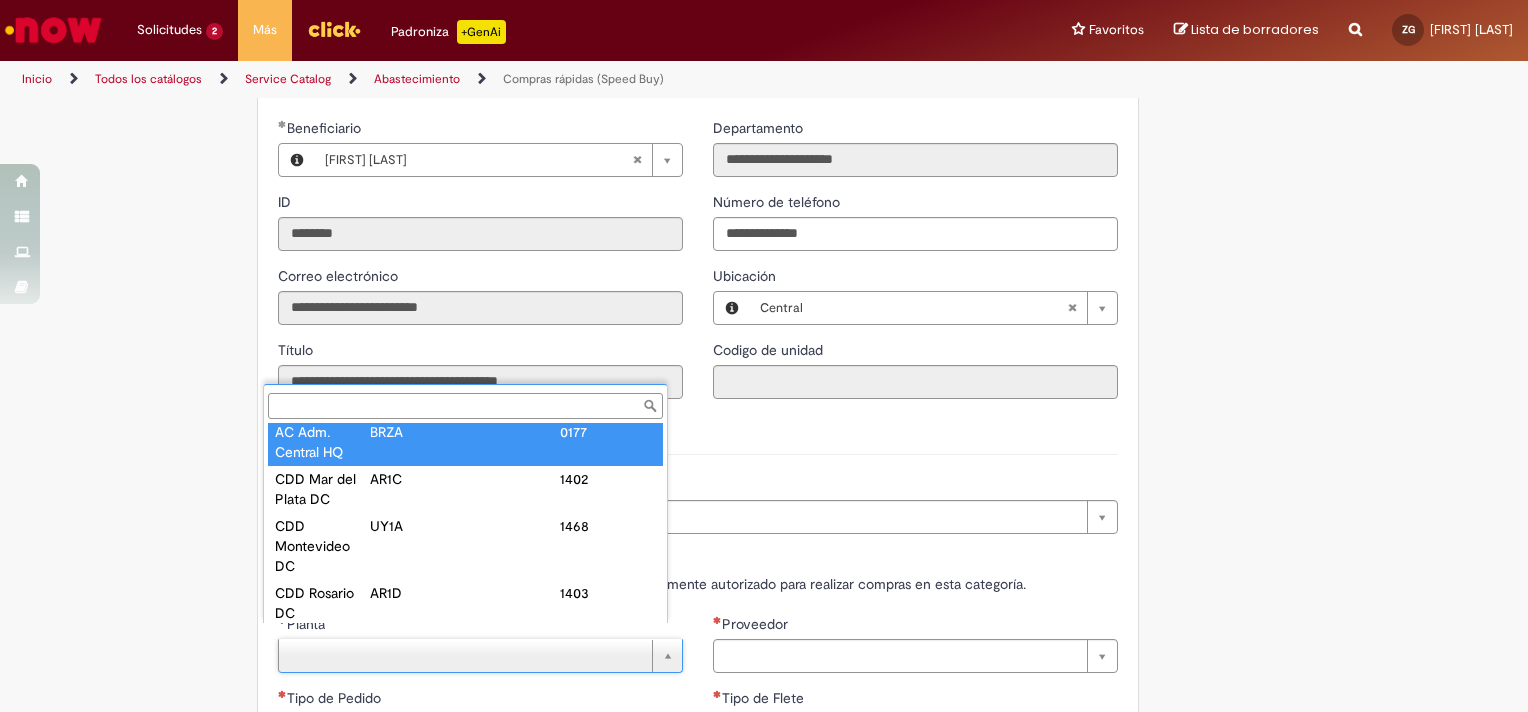 scroll, scrollTop: 0, scrollLeft: 0, axis: both 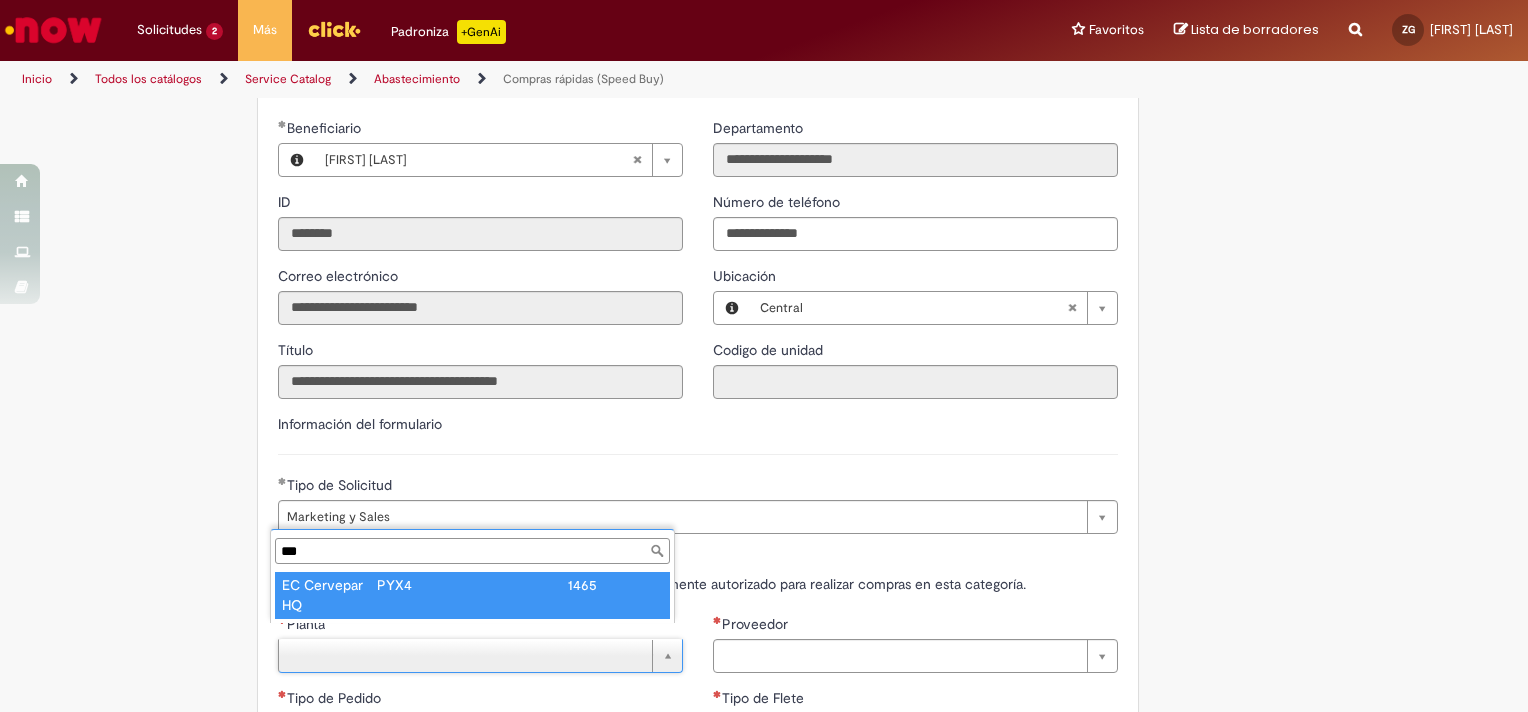 type on "***" 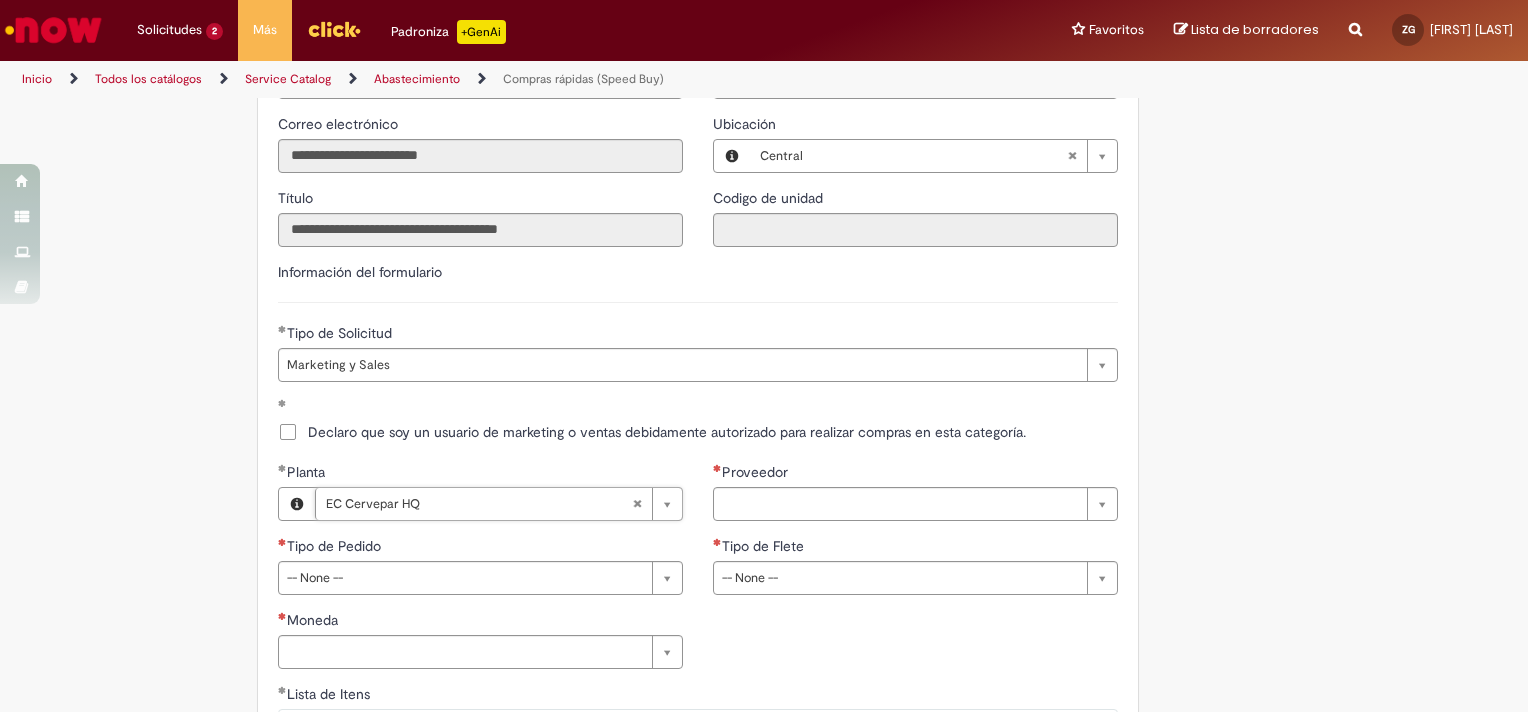 scroll, scrollTop: 2400, scrollLeft: 0, axis: vertical 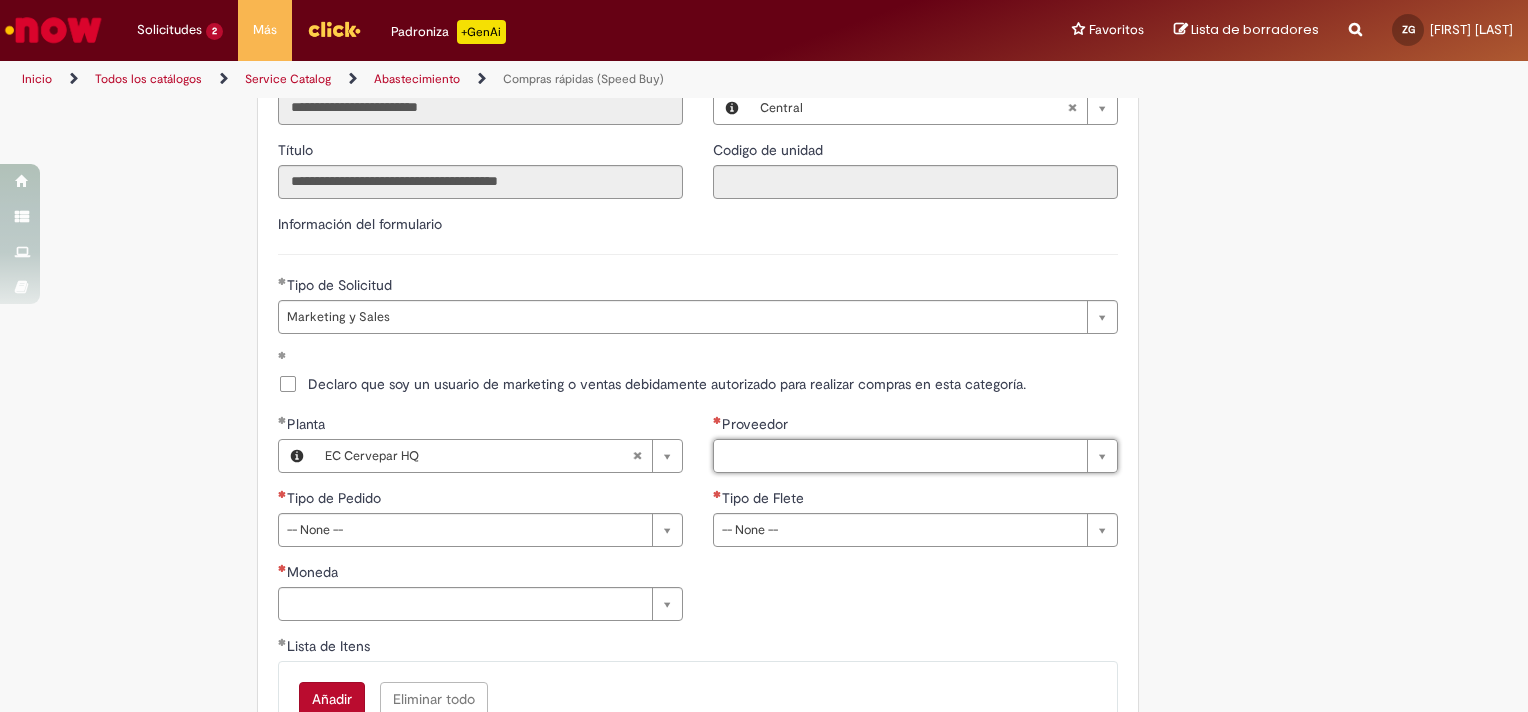 type on "*" 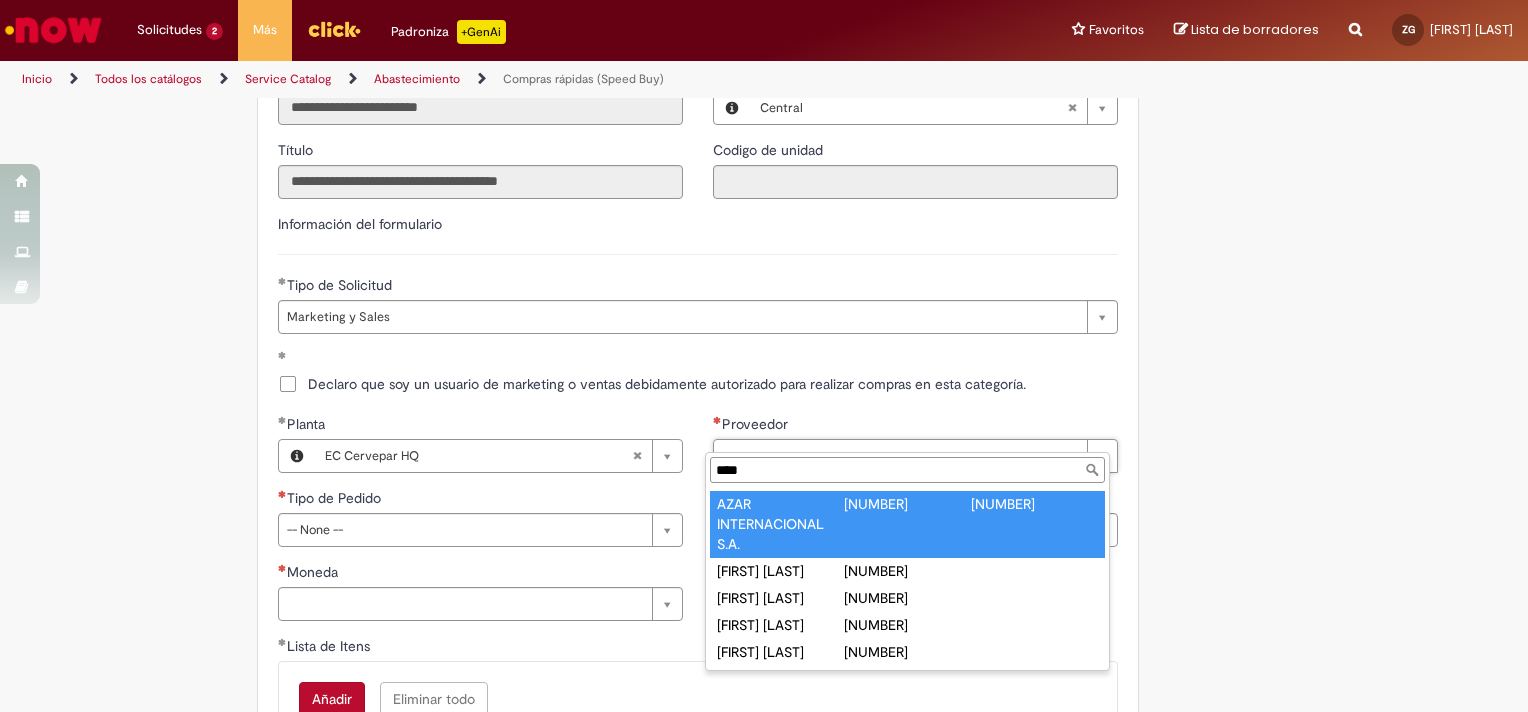 type on "****" 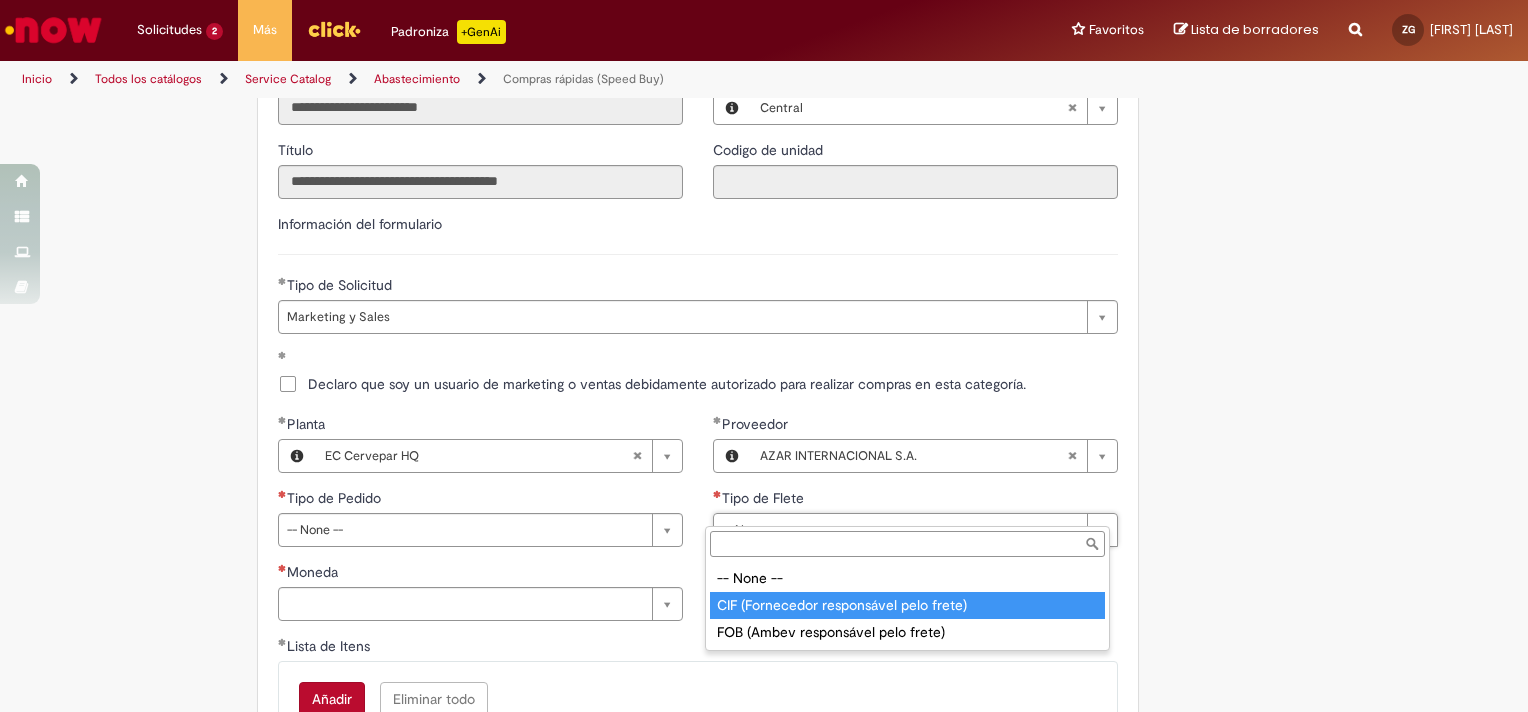 type on "**********" 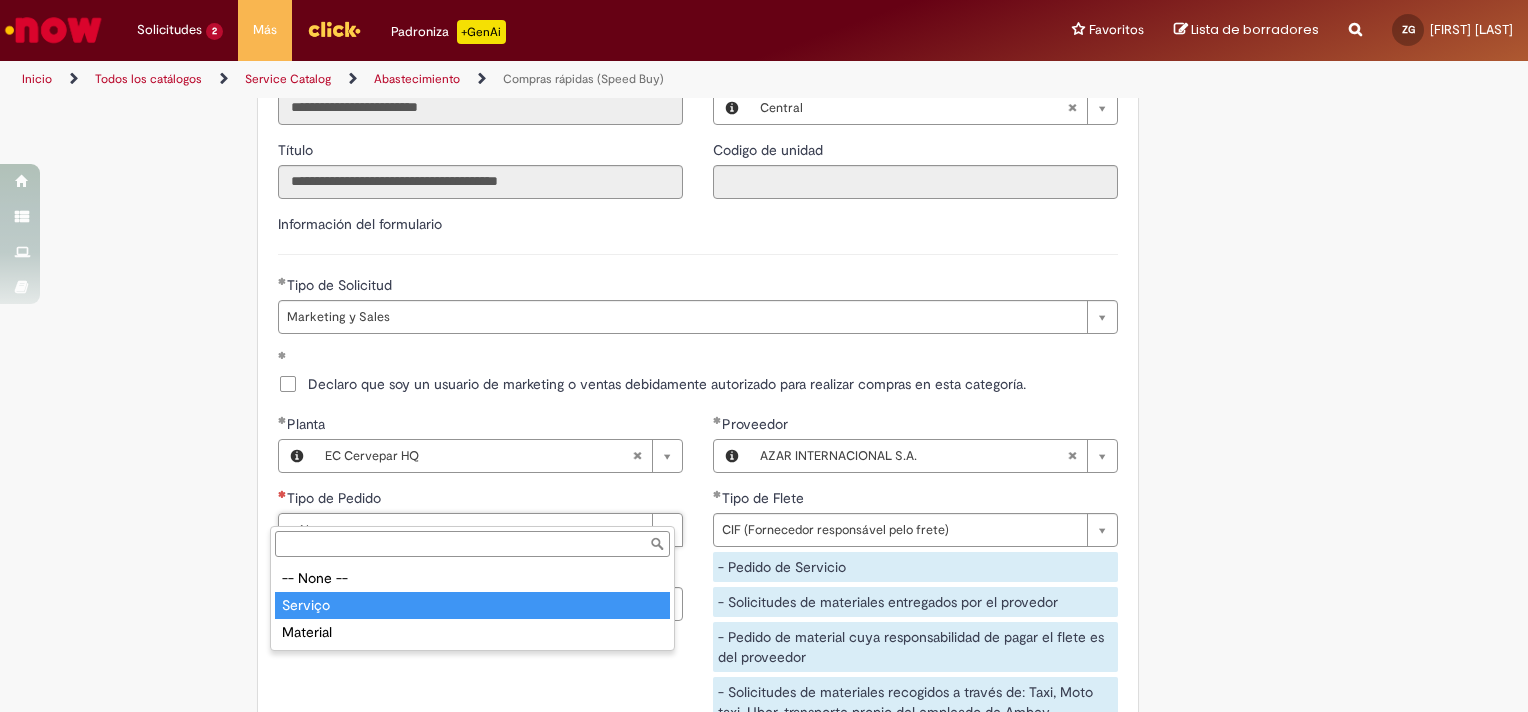 type on "*******" 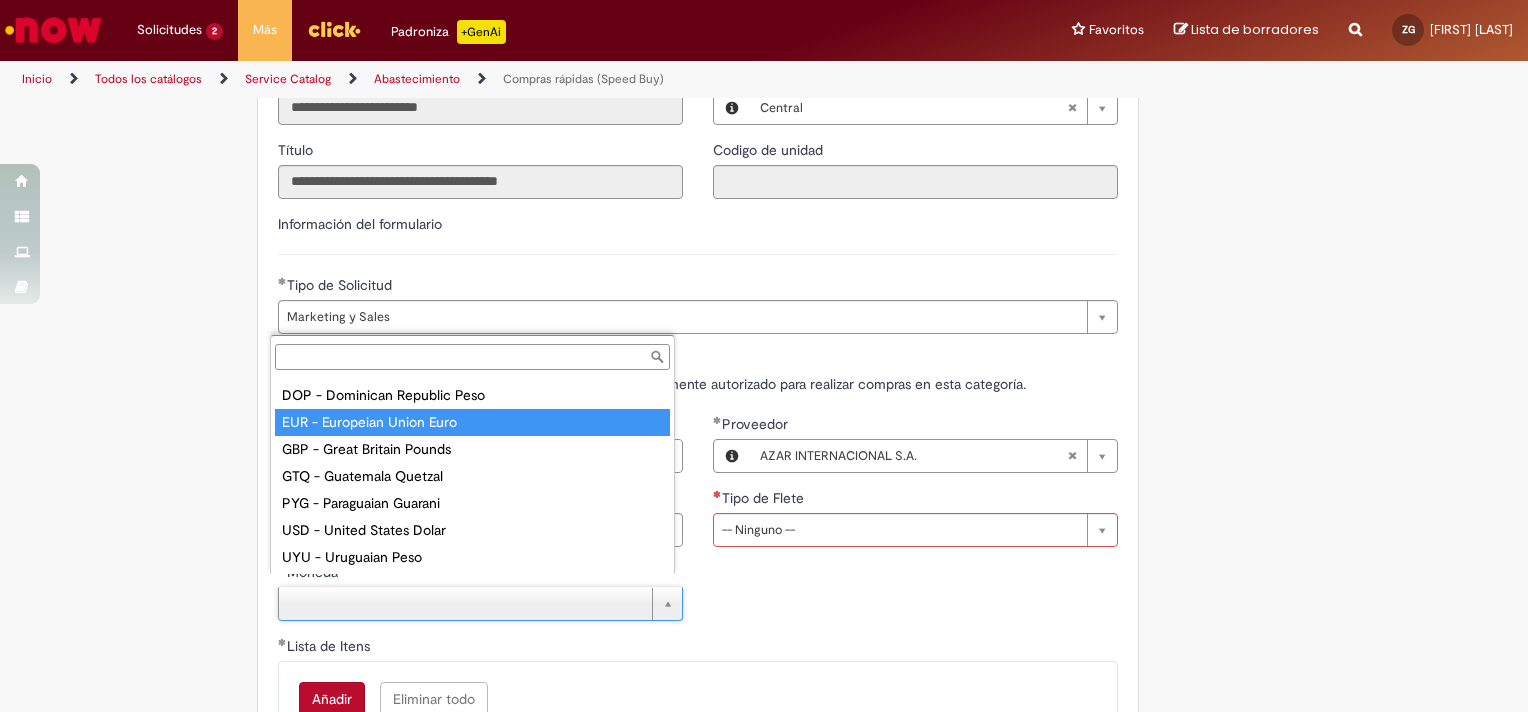 scroll, scrollTop: 104, scrollLeft: 0, axis: vertical 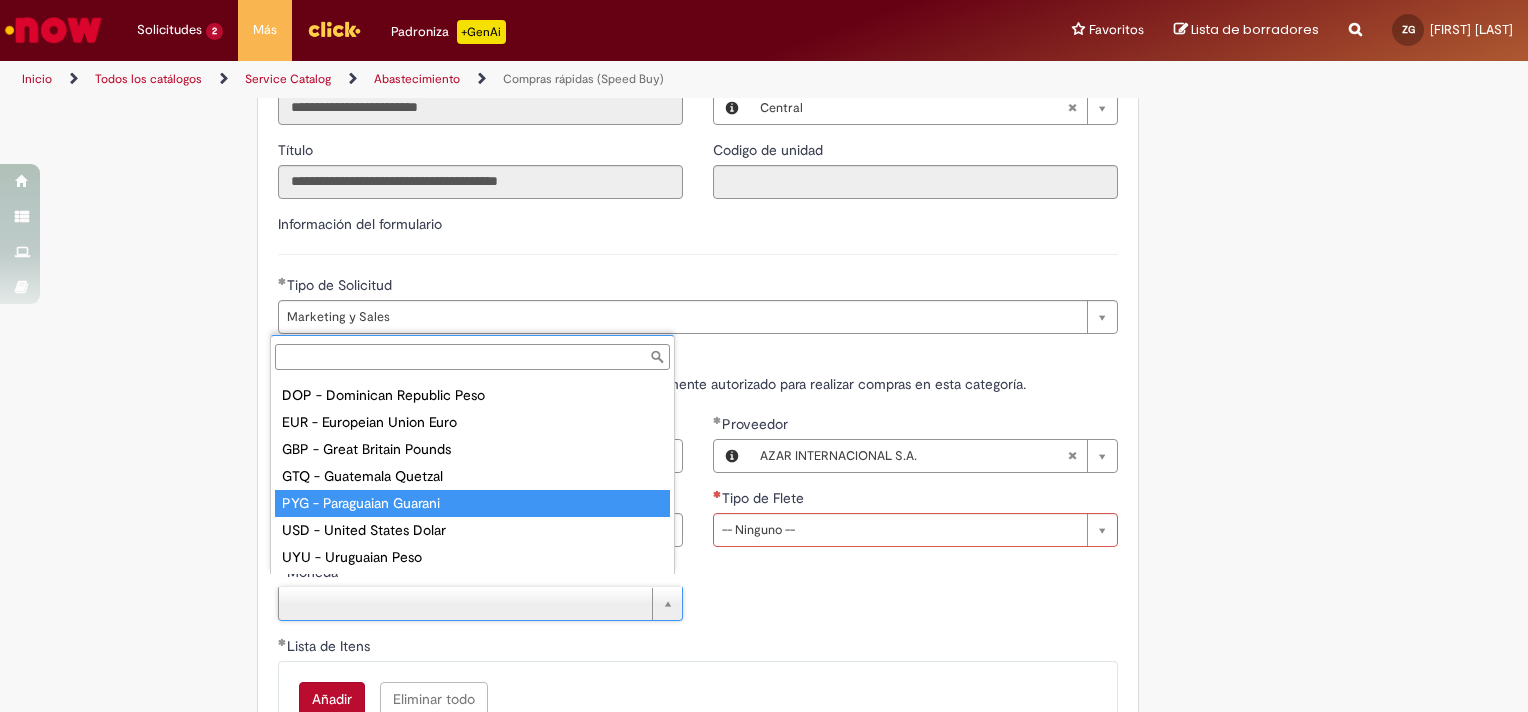 type on "**********" 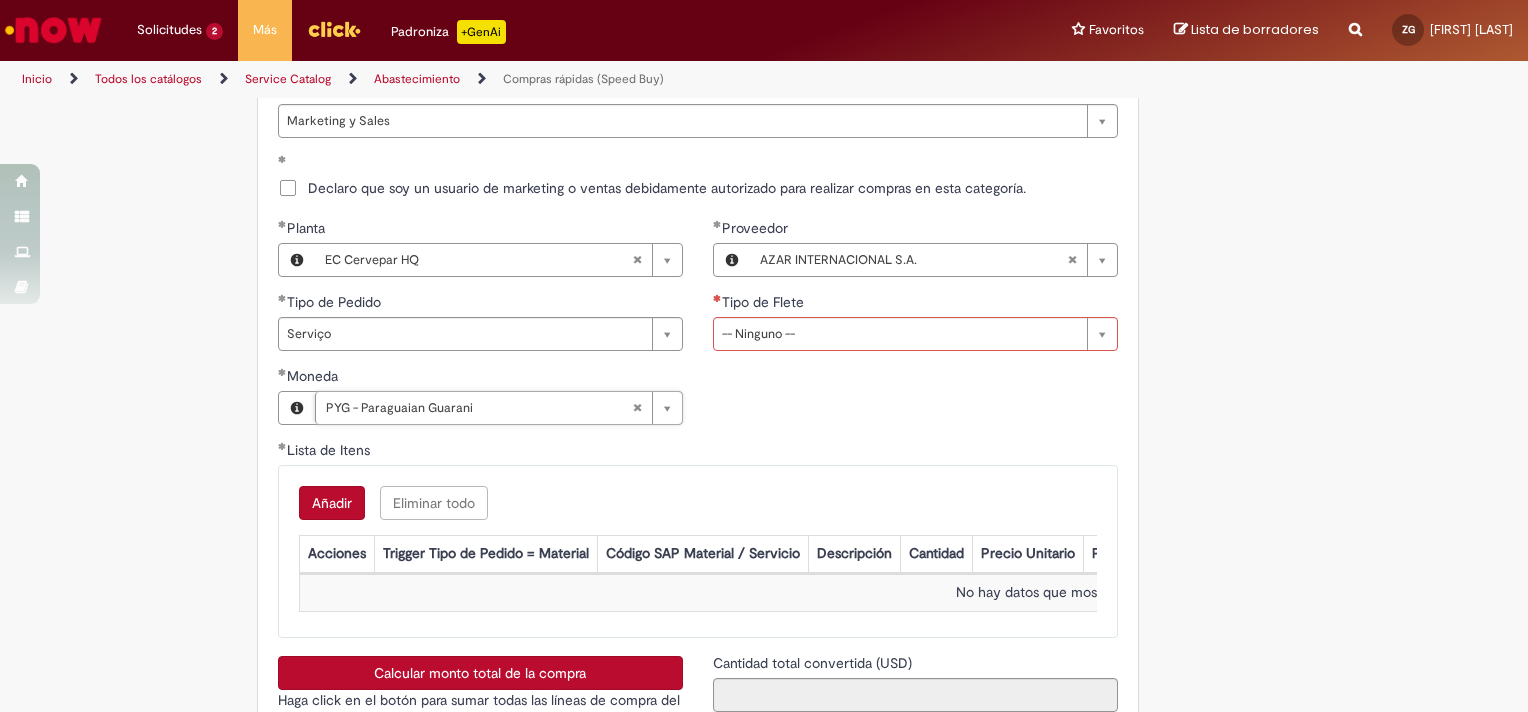 scroll, scrollTop: 2600, scrollLeft: 0, axis: vertical 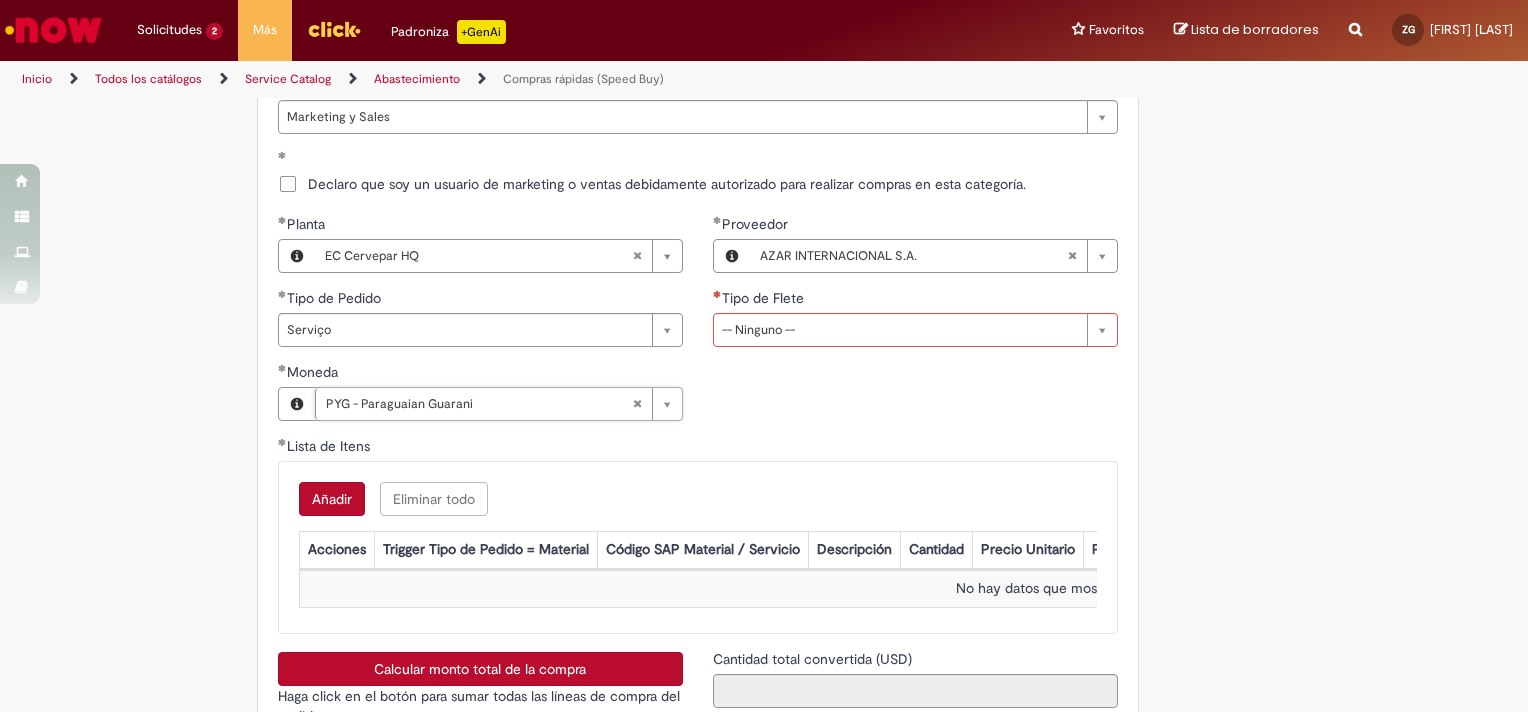 click on "Añadir" at bounding box center (332, 499) 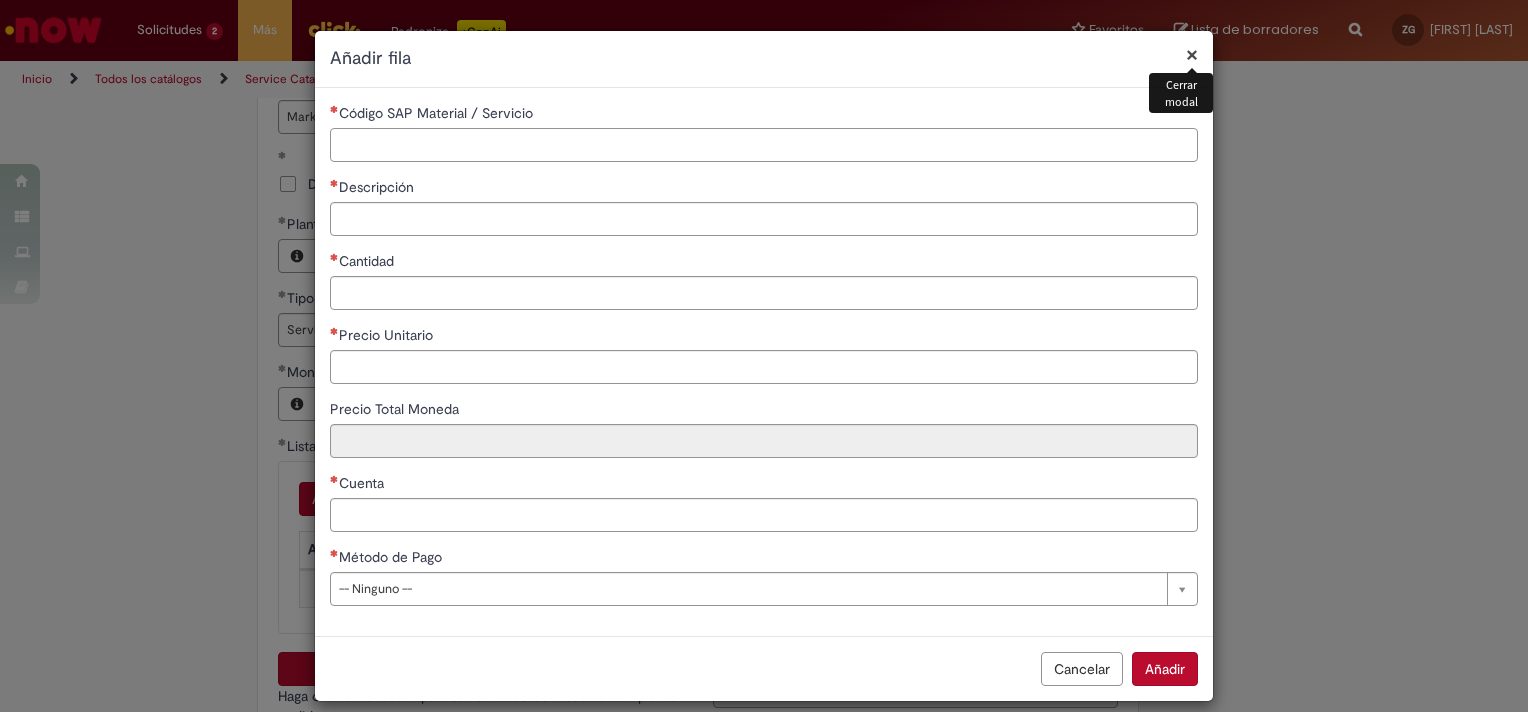 click on "Código SAP Material / Servicio" at bounding box center (764, 145) 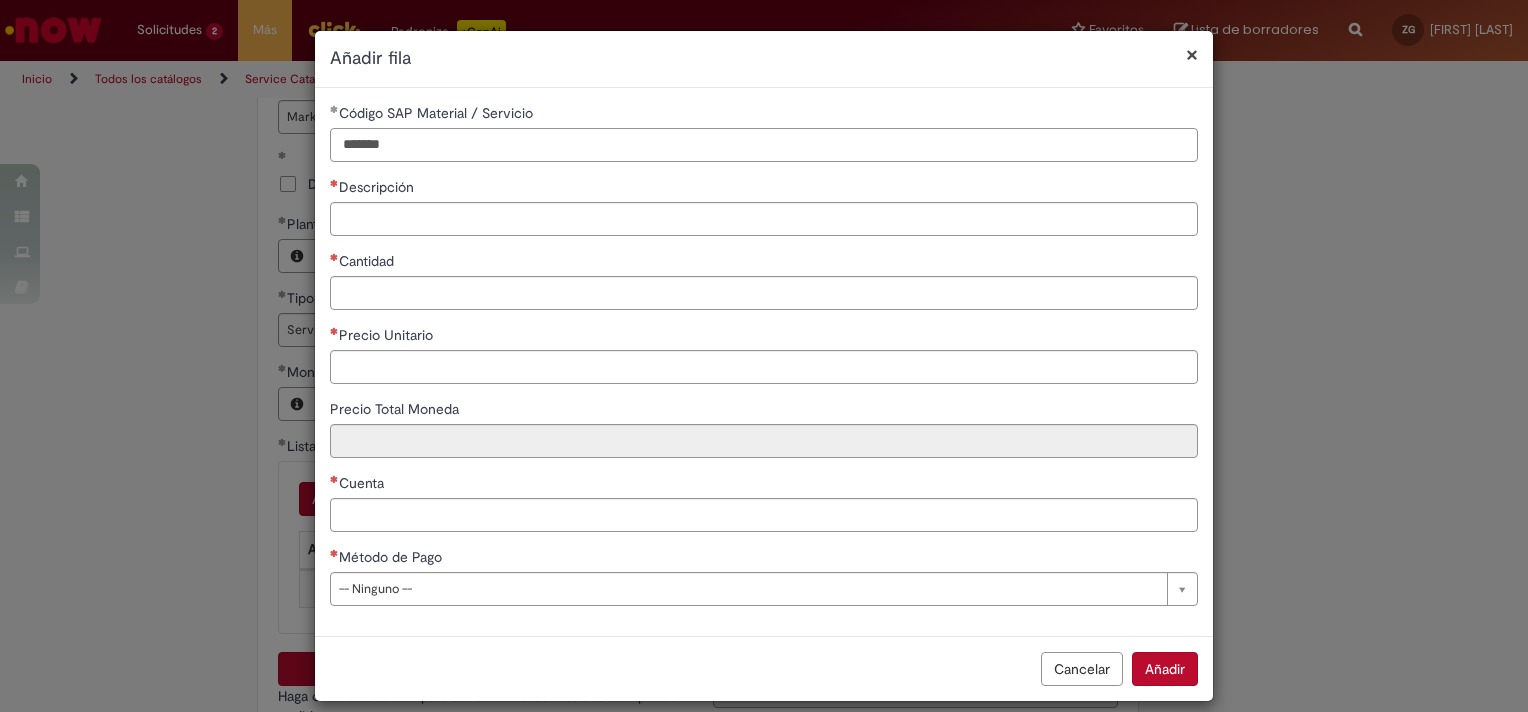 type on "*******" 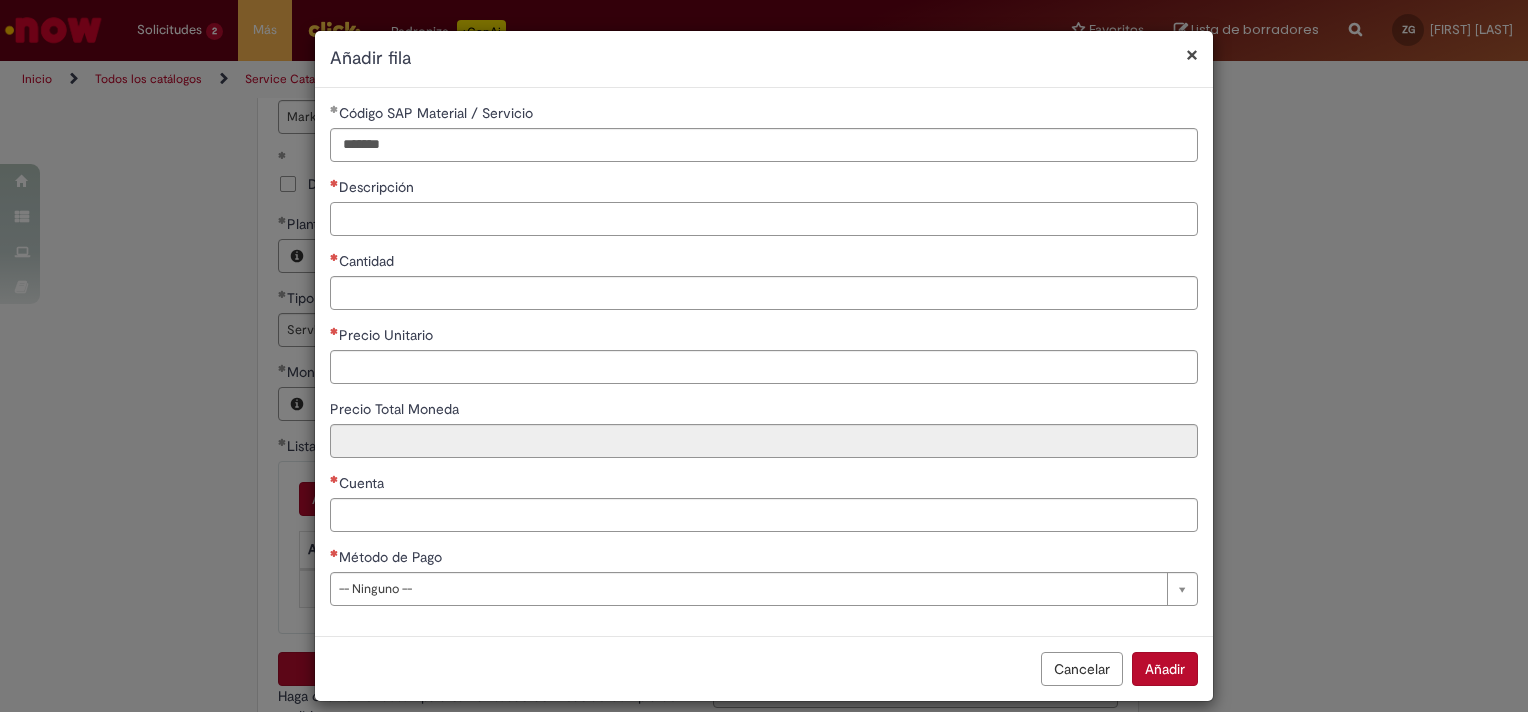 click on "Descripción" at bounding box center [764, 219] 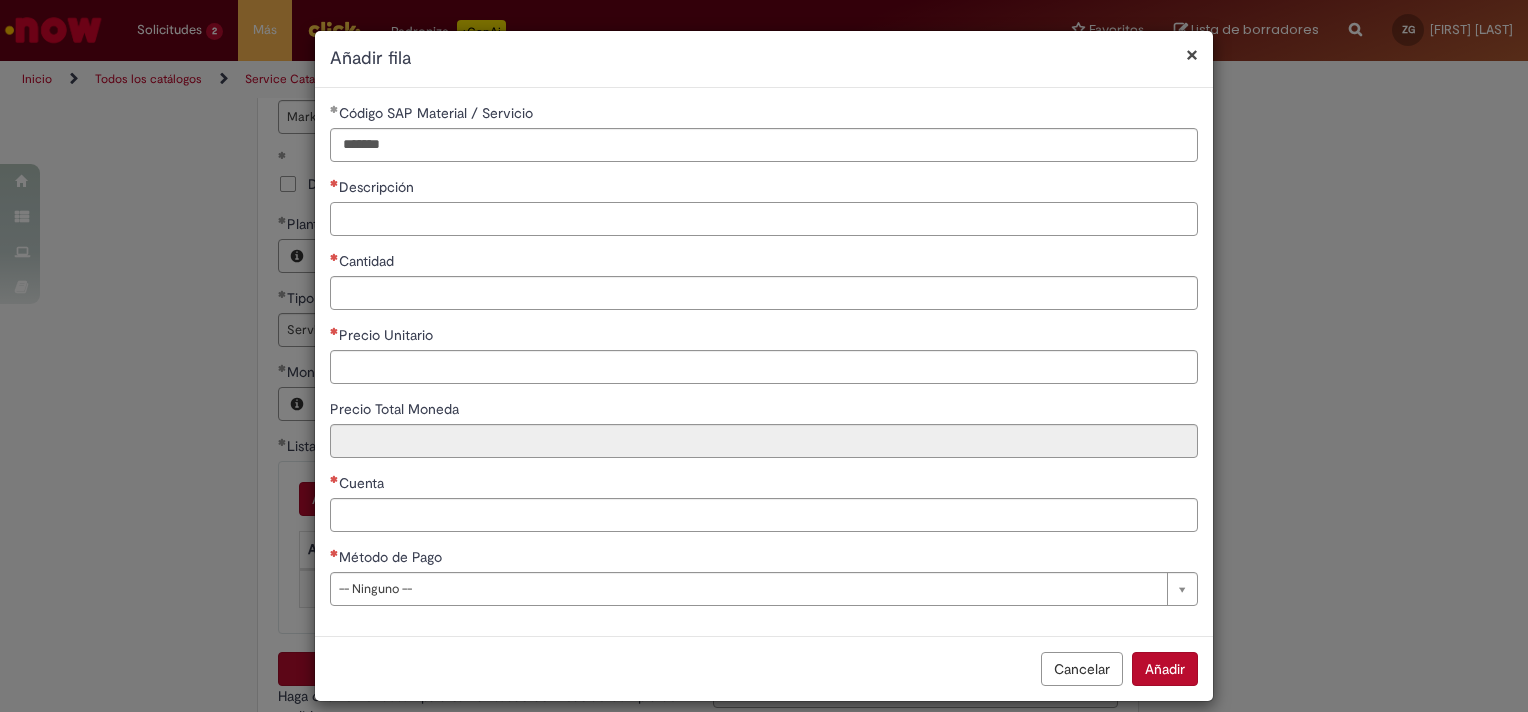 click on "Descripción" at bounding box center [764, 219] 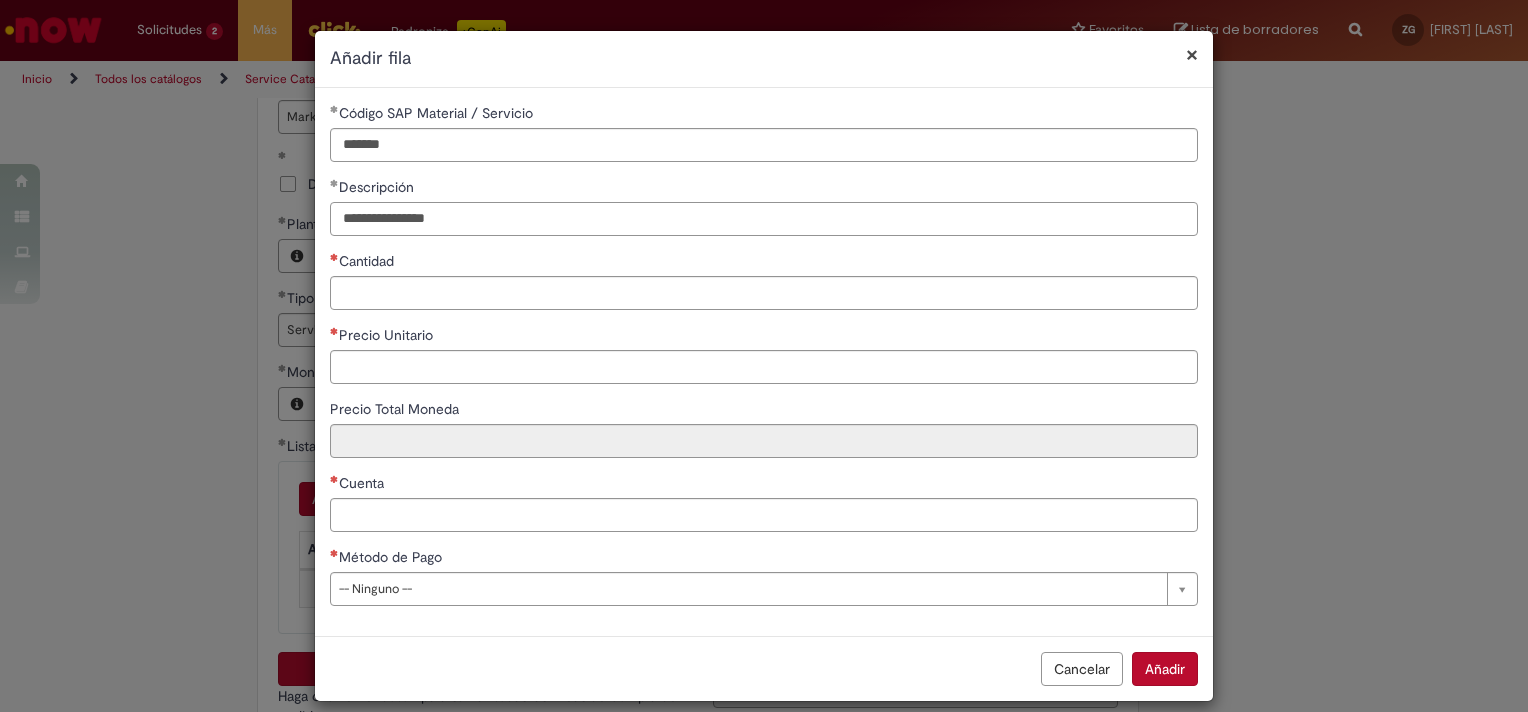 type on "**********" 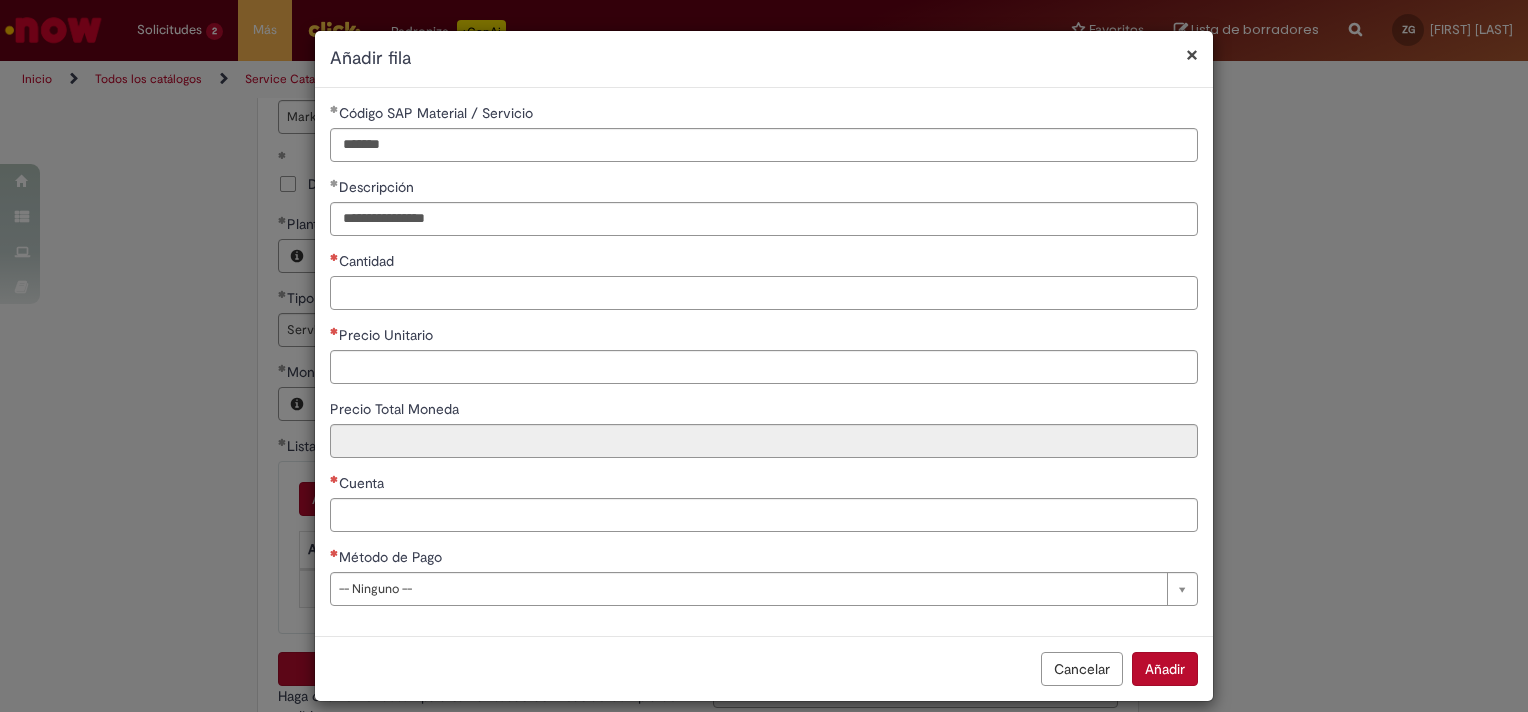 click on "Cantidad" at bounding box center [764, 293] 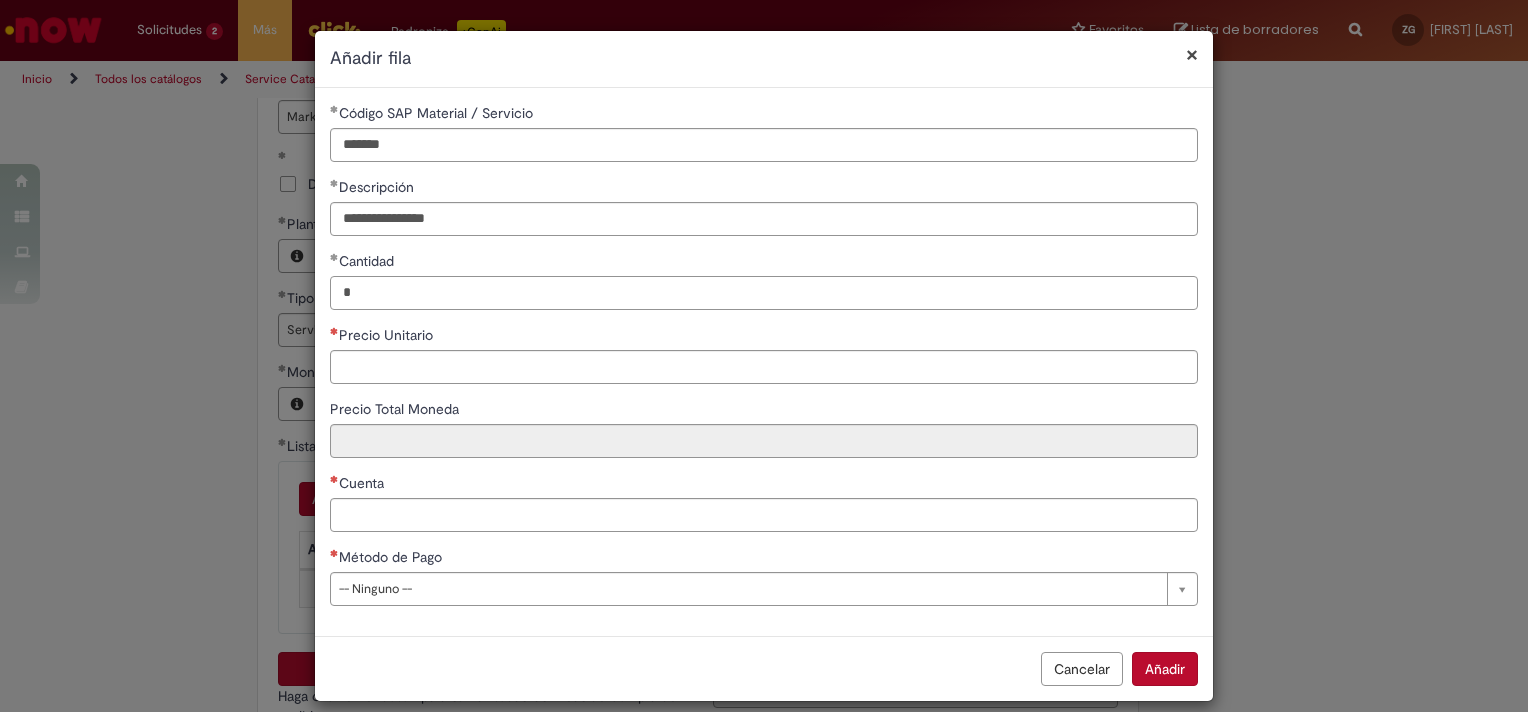 type on "*" 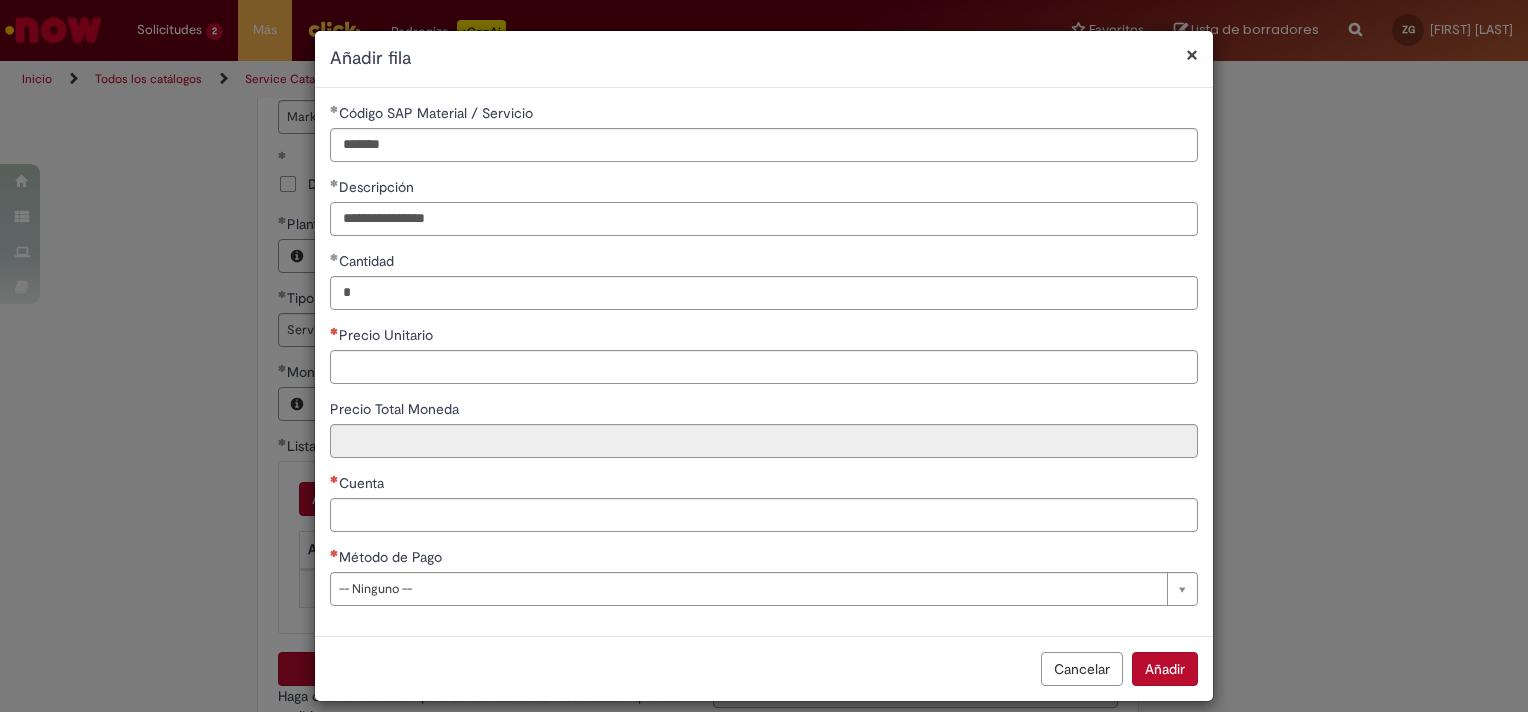 click on "**********" at bounding box center (764, 219) 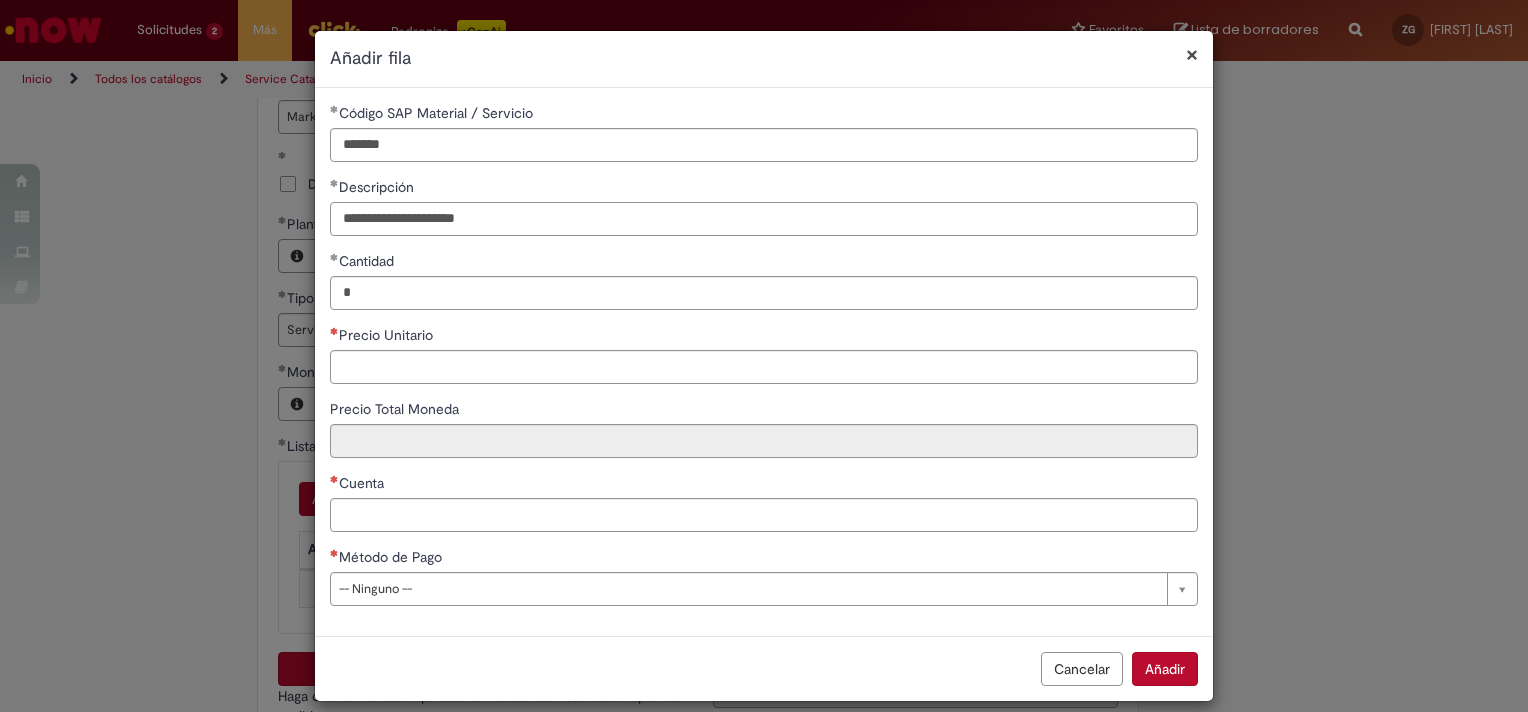 type on "**********" 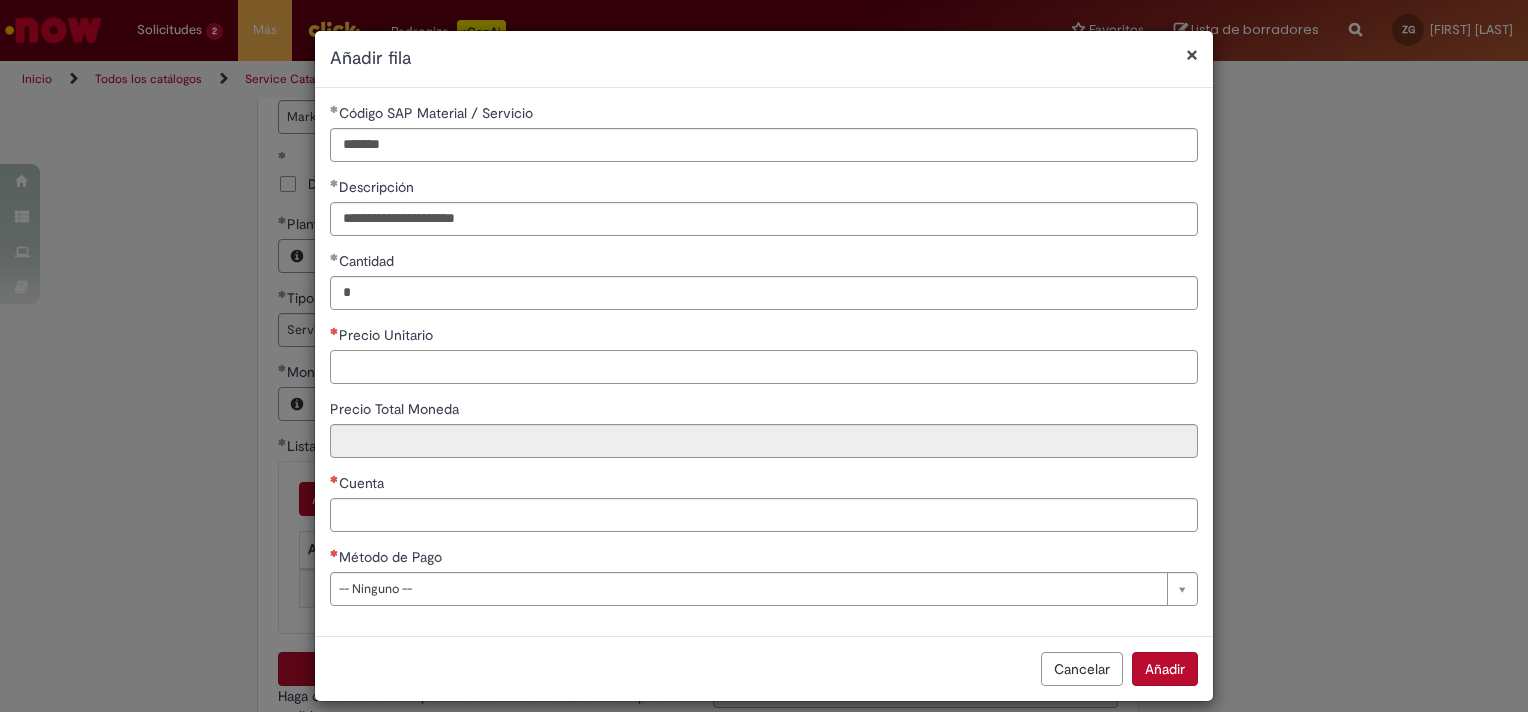 click on "Precio Unitario" at bounding box center (764, 367) 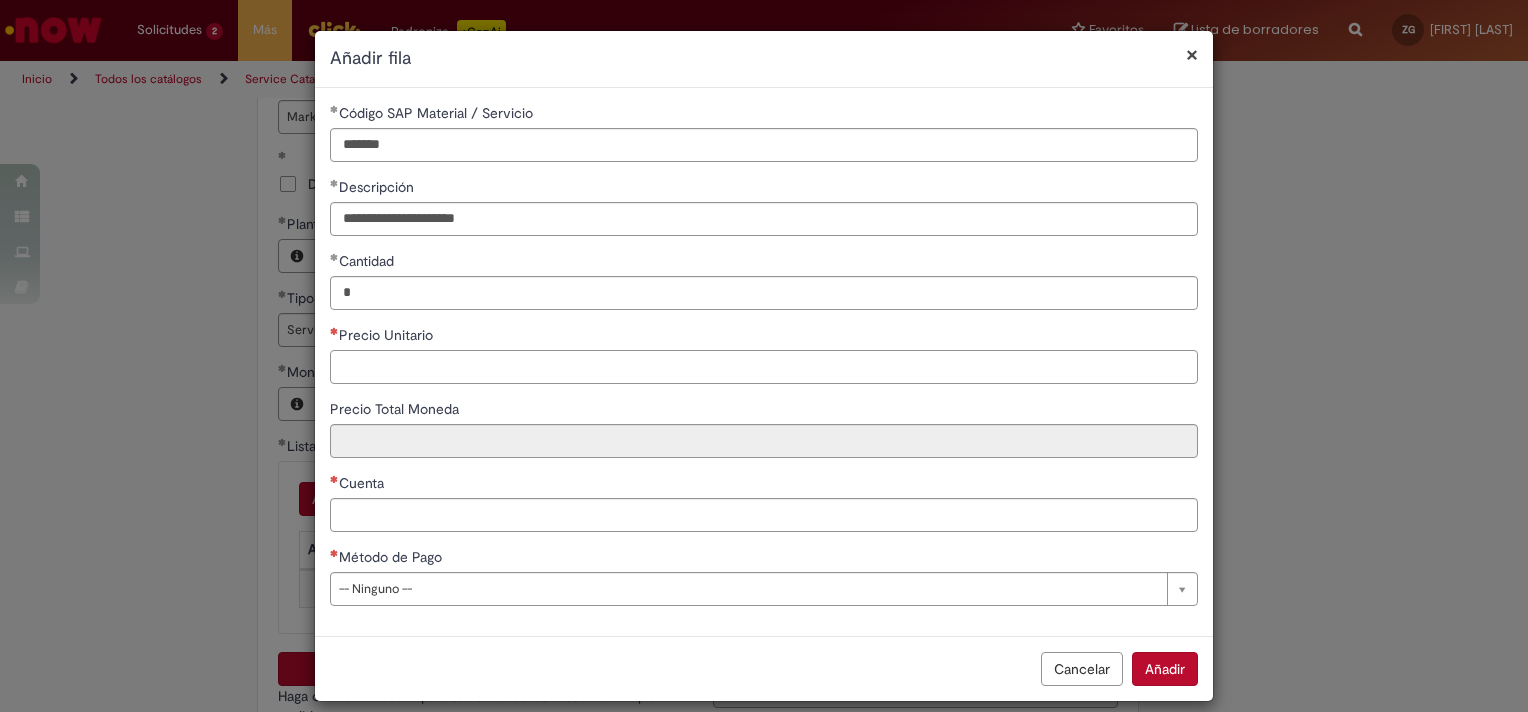 click on "Precio Unitario" at bounding box center [764, 367] 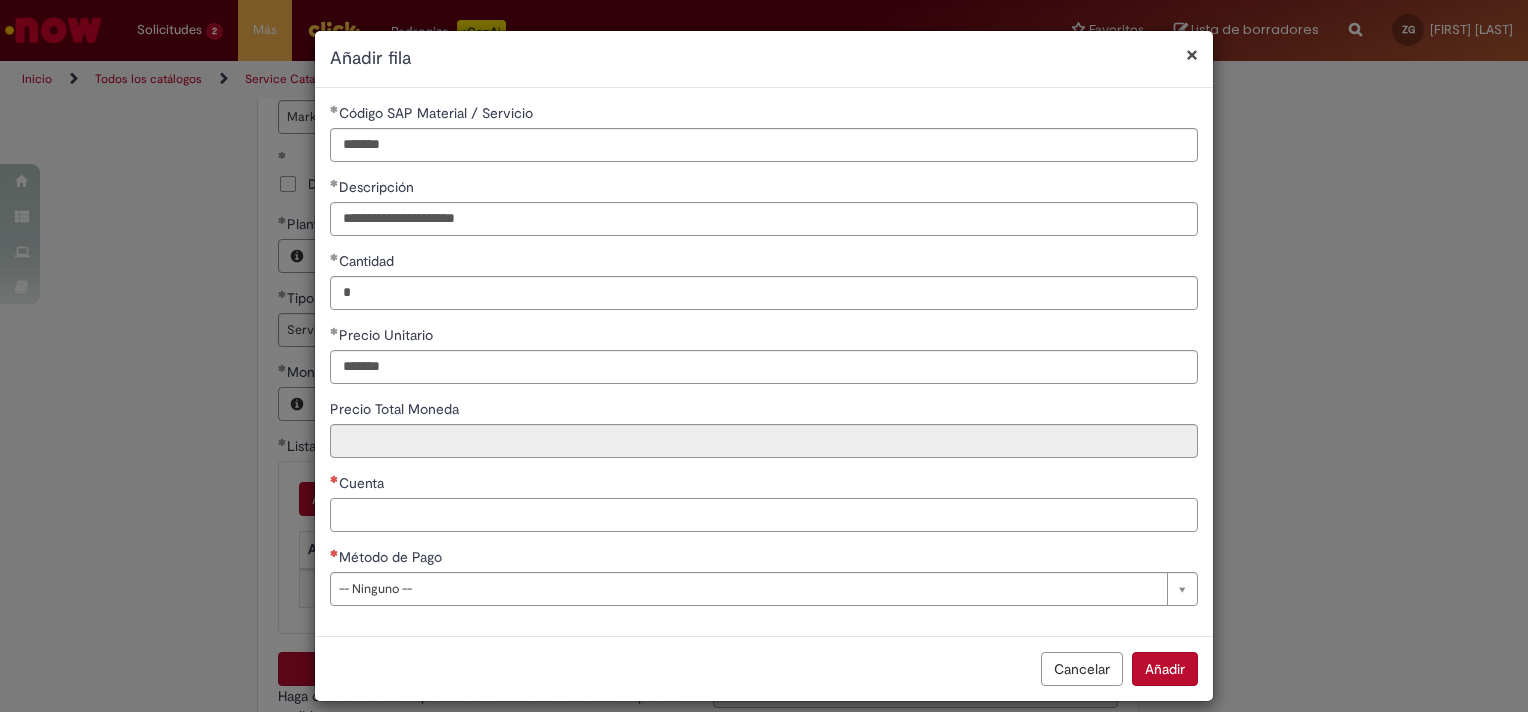 type on "**********" 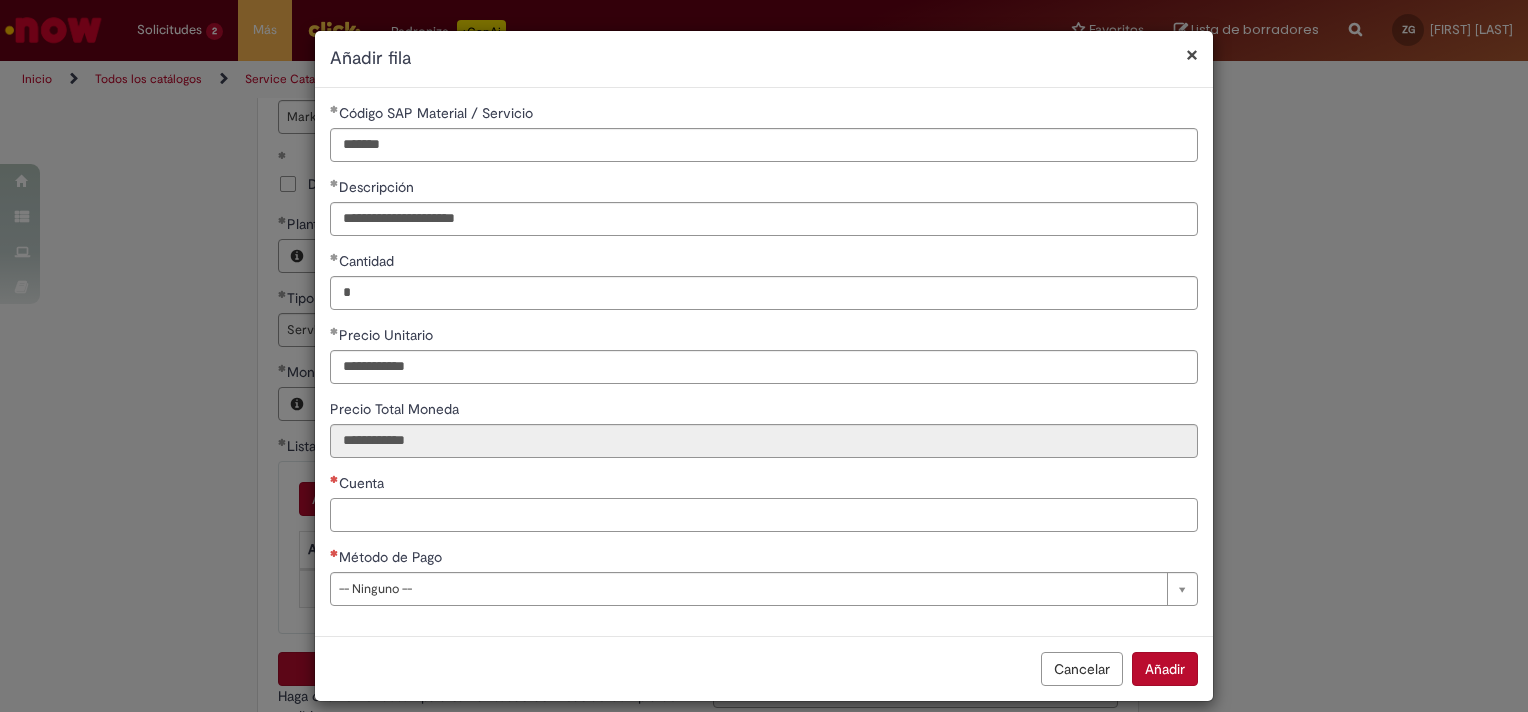 click on "Cuenta" at bounding box center [764, 515] 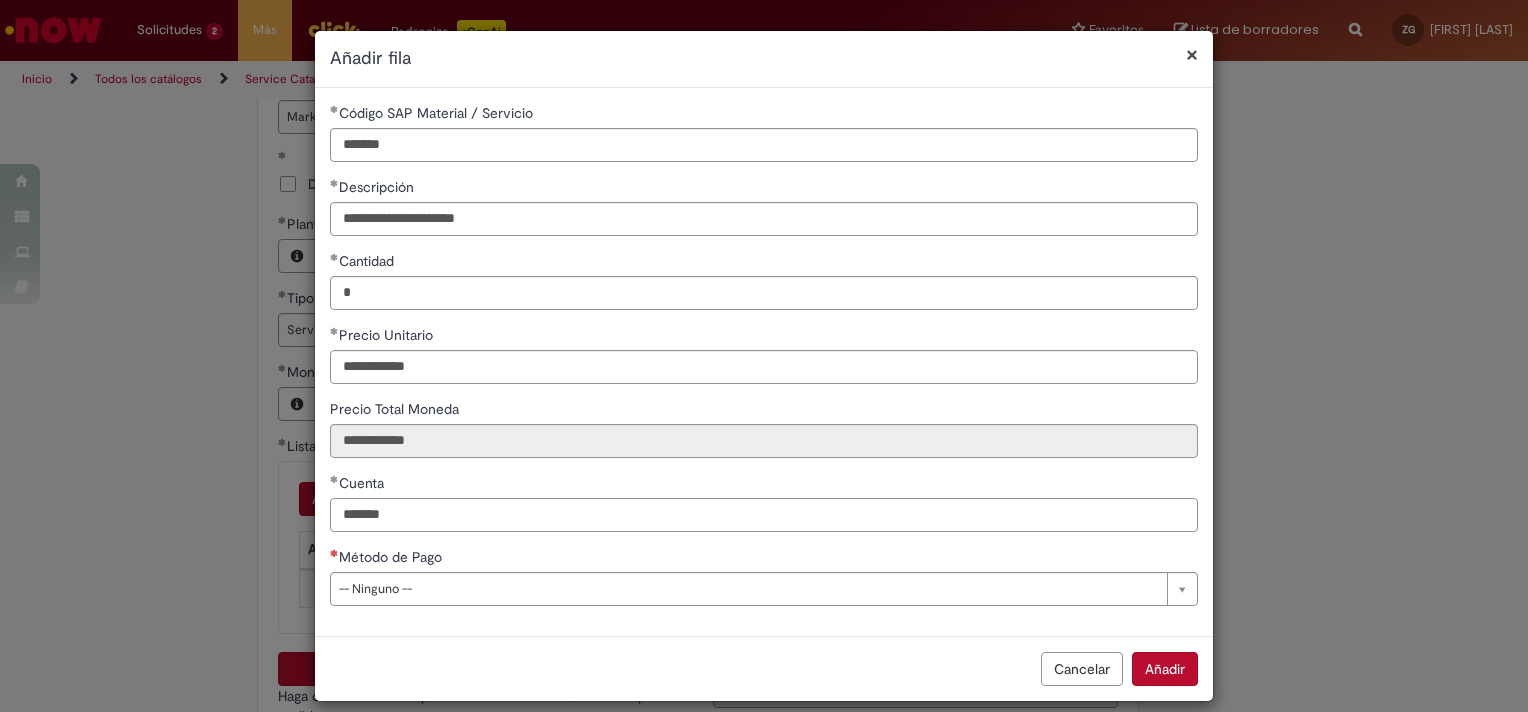 type on "*******" 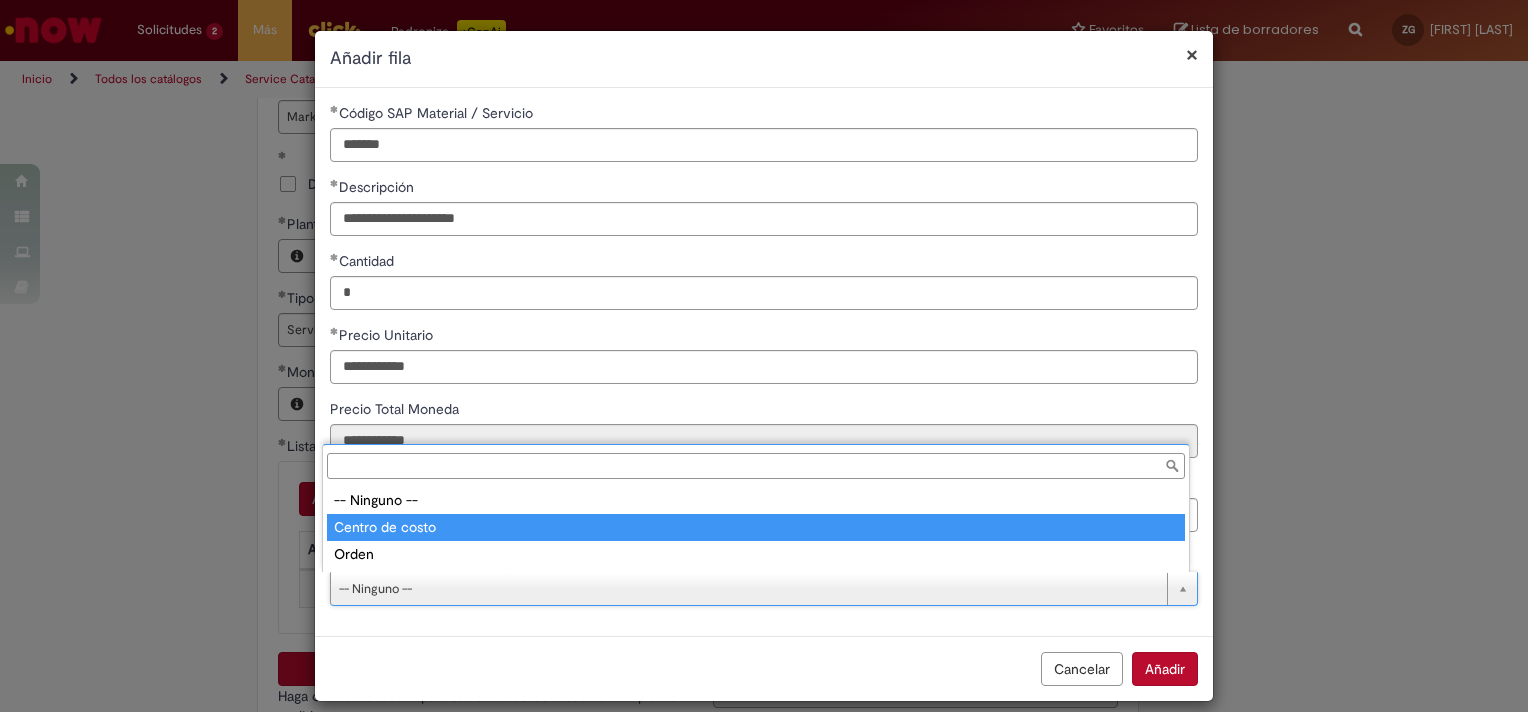 type on "**********" 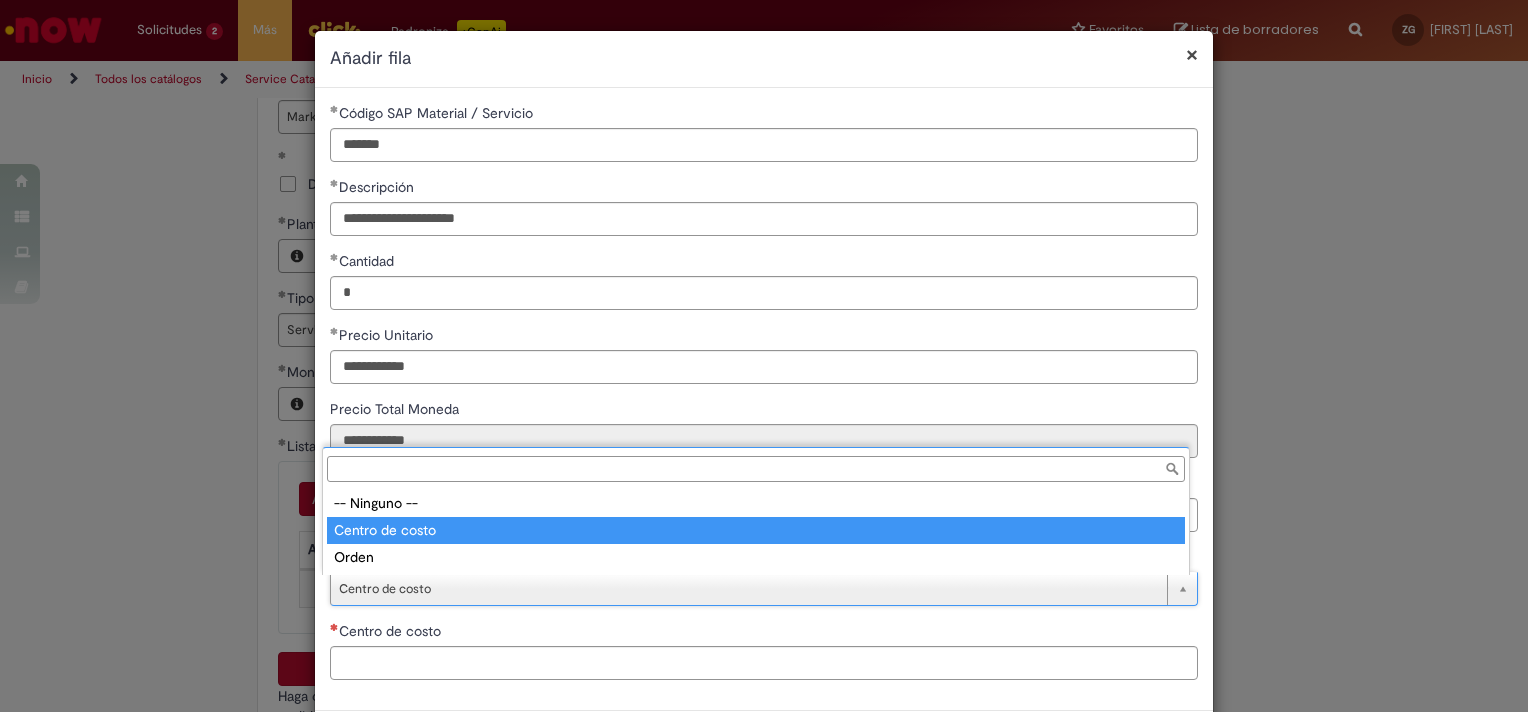 type on "**********" 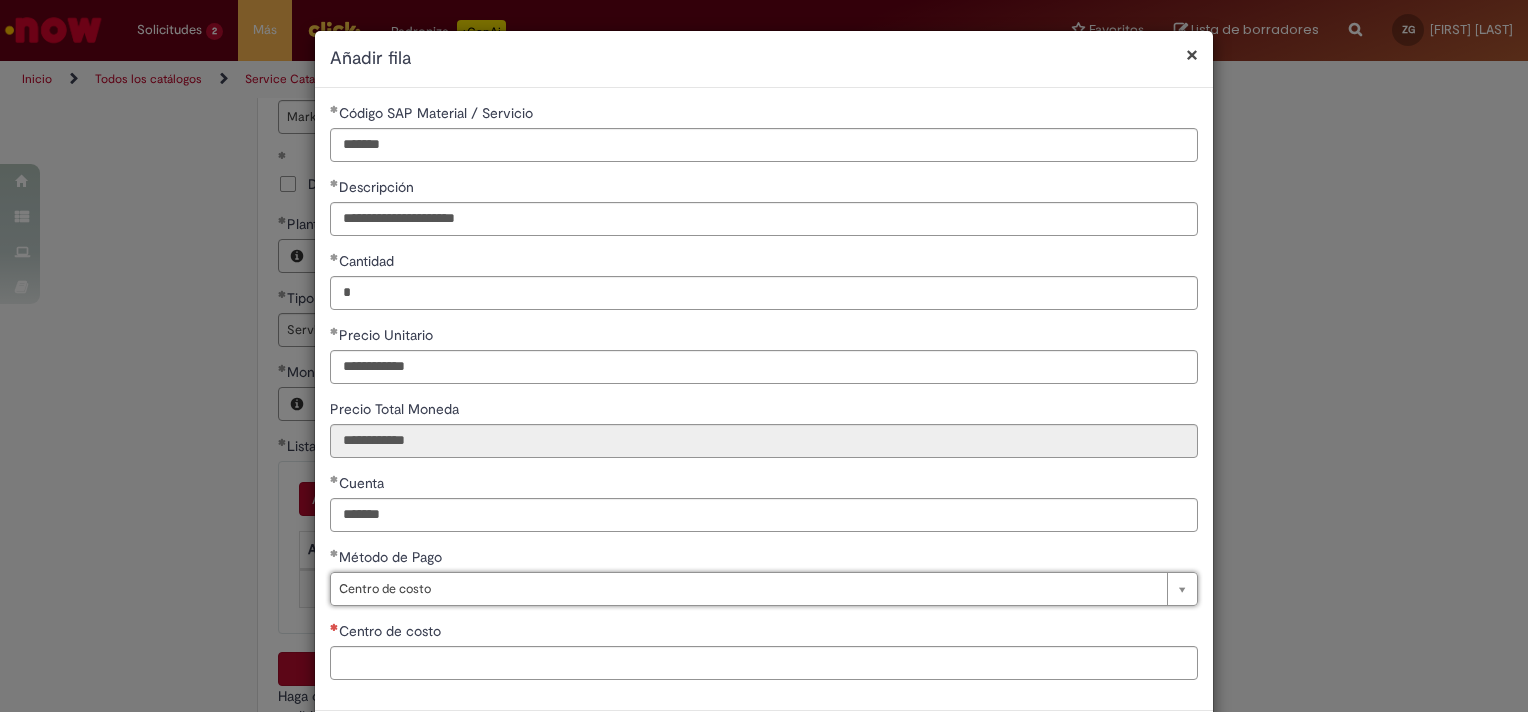 scroll, scrollTop: 0, scrollLeft: 100, axis: horizontal 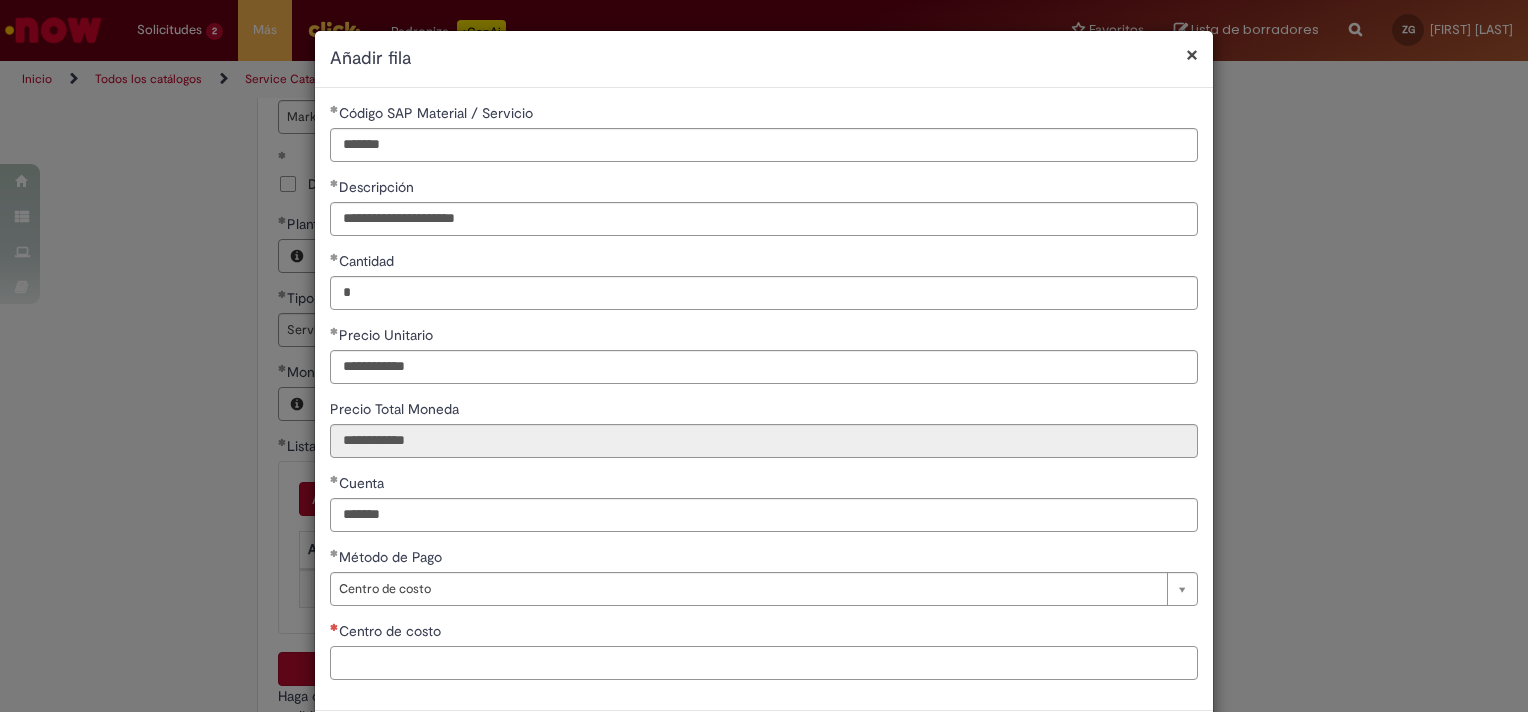 click on "Centro de costo" at bounding box center (764, 663) 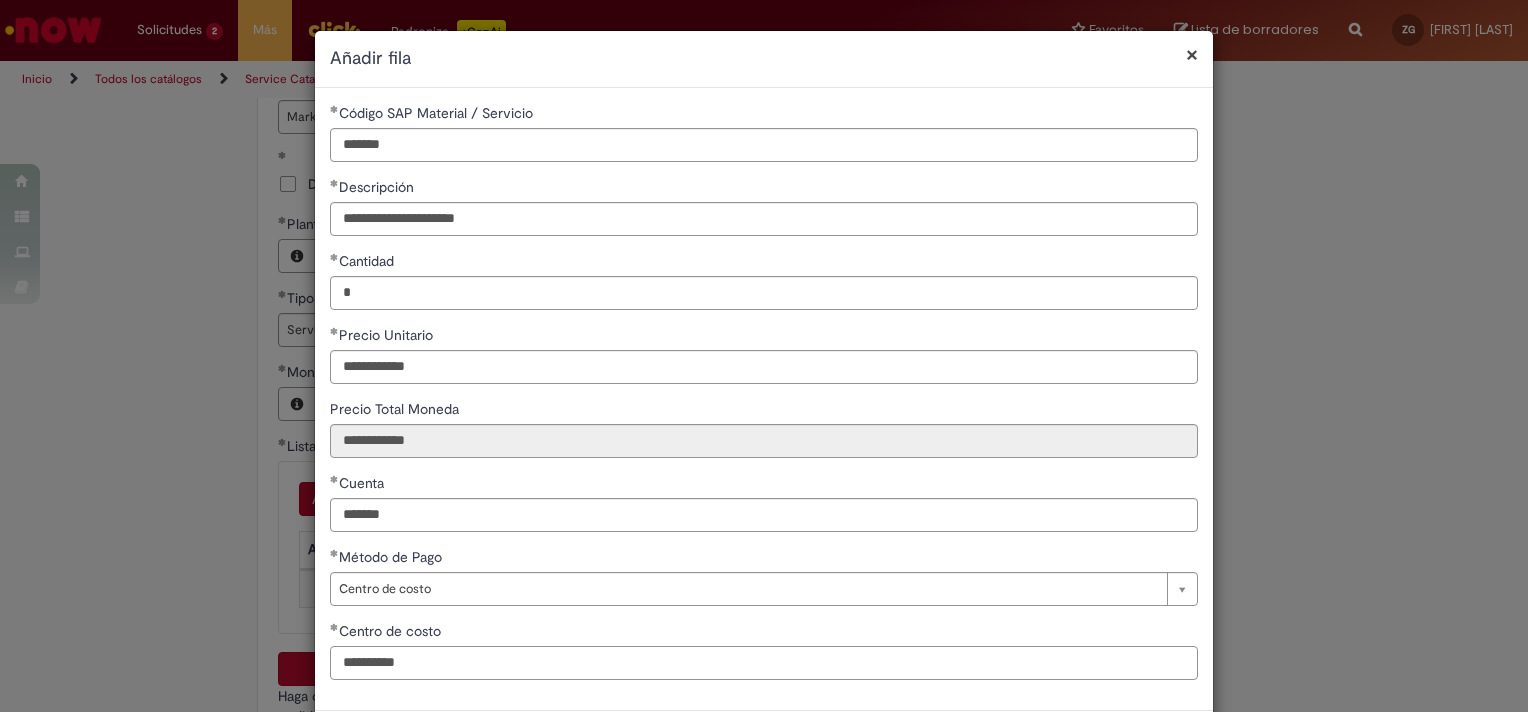 click on "**********" at bounding box center [764, 663] 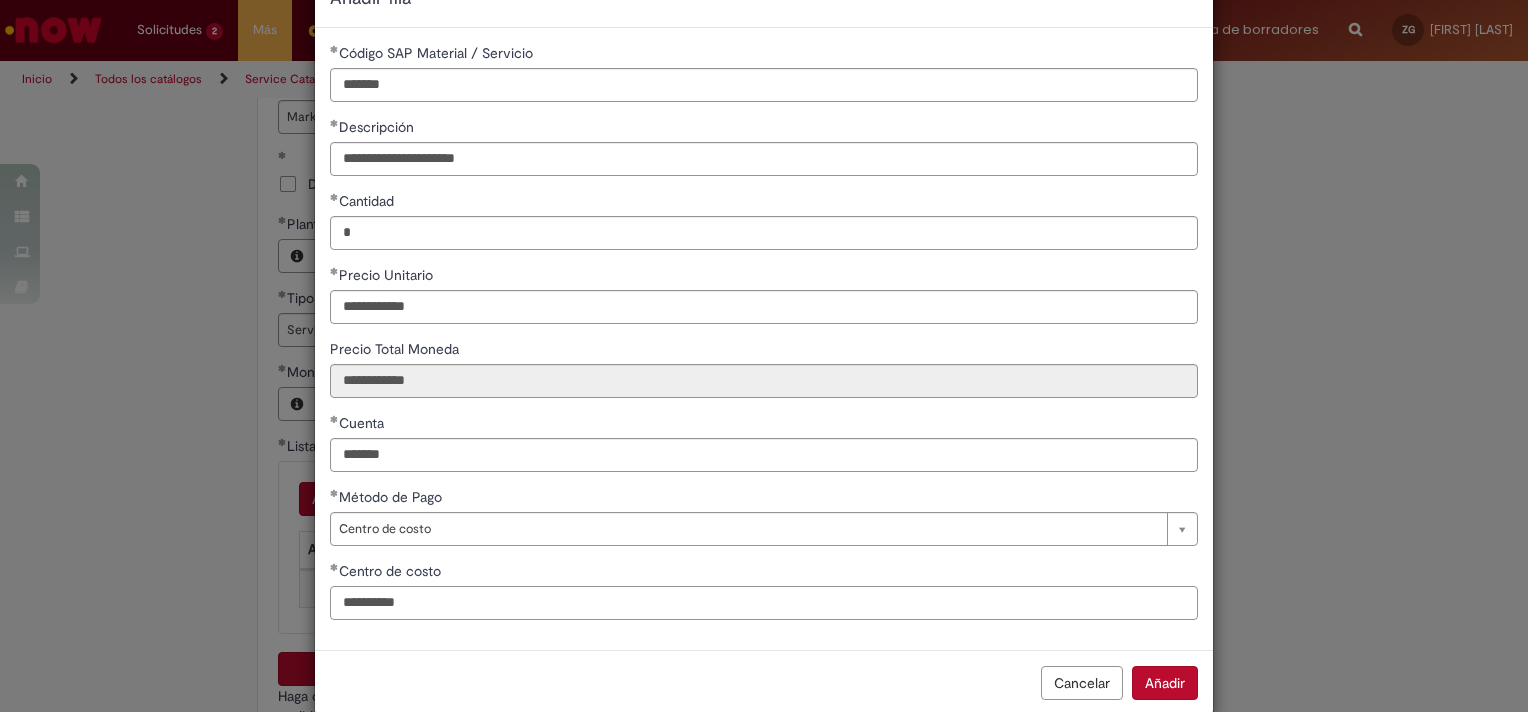 scroll, scrollTop: 92, scrollLeft: 0, axis: vertical 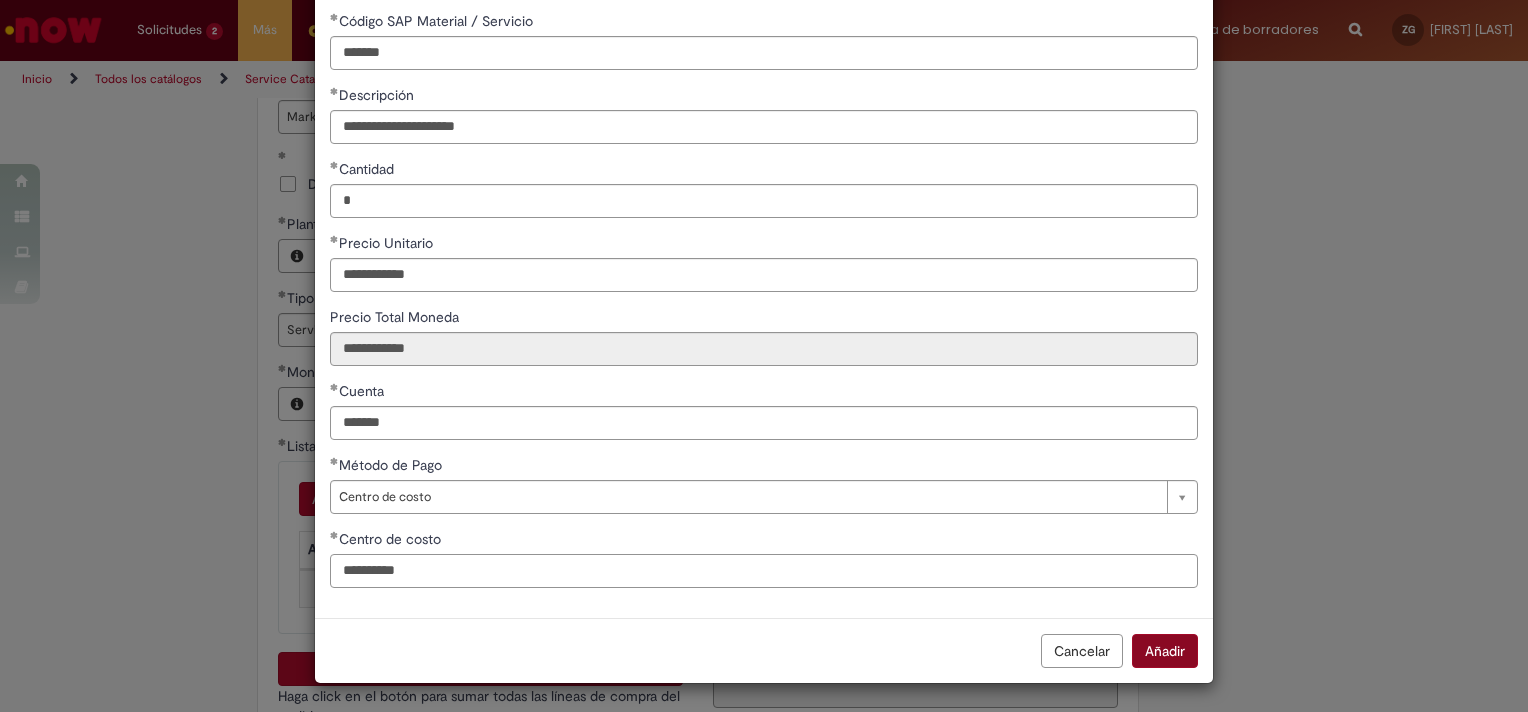 type on "**********" 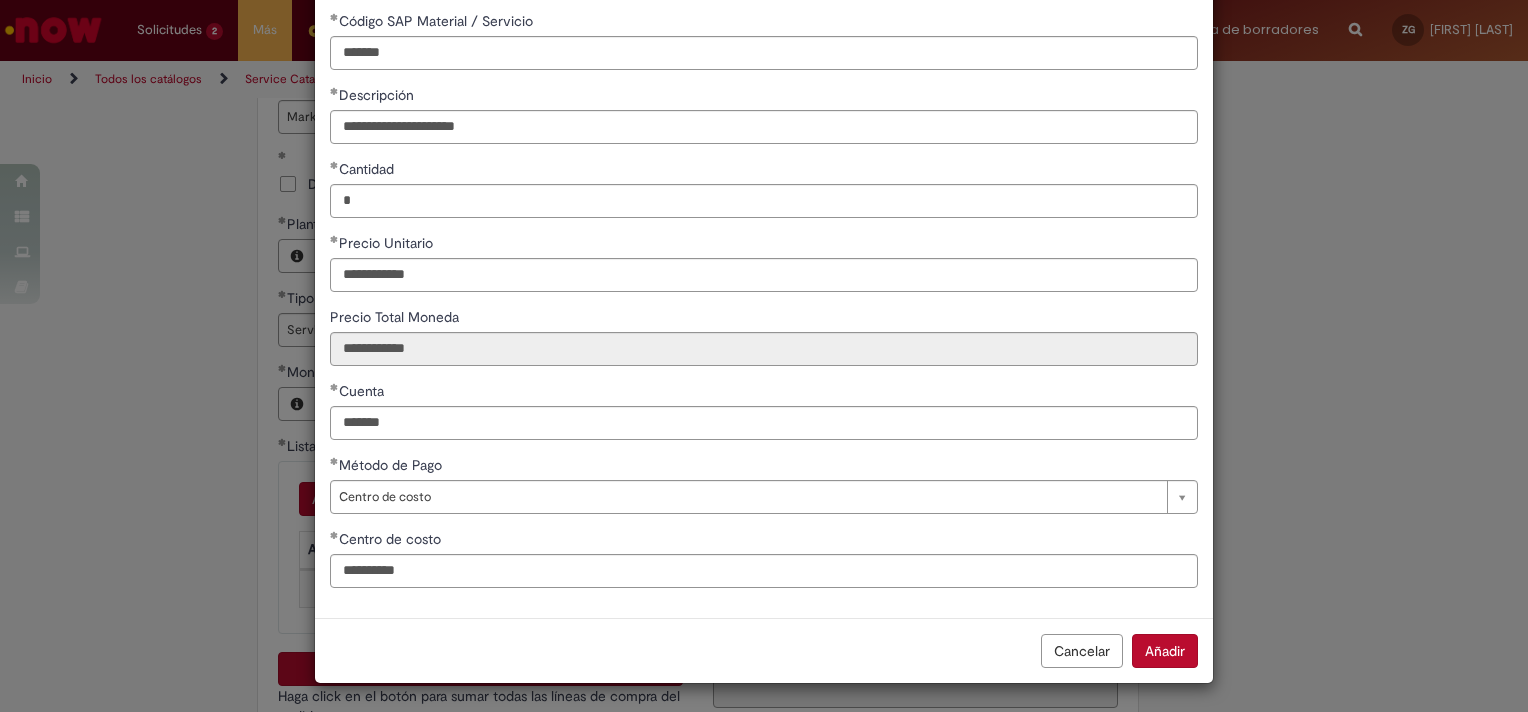 click on "Añadir" at bounding box center [1165, 651] 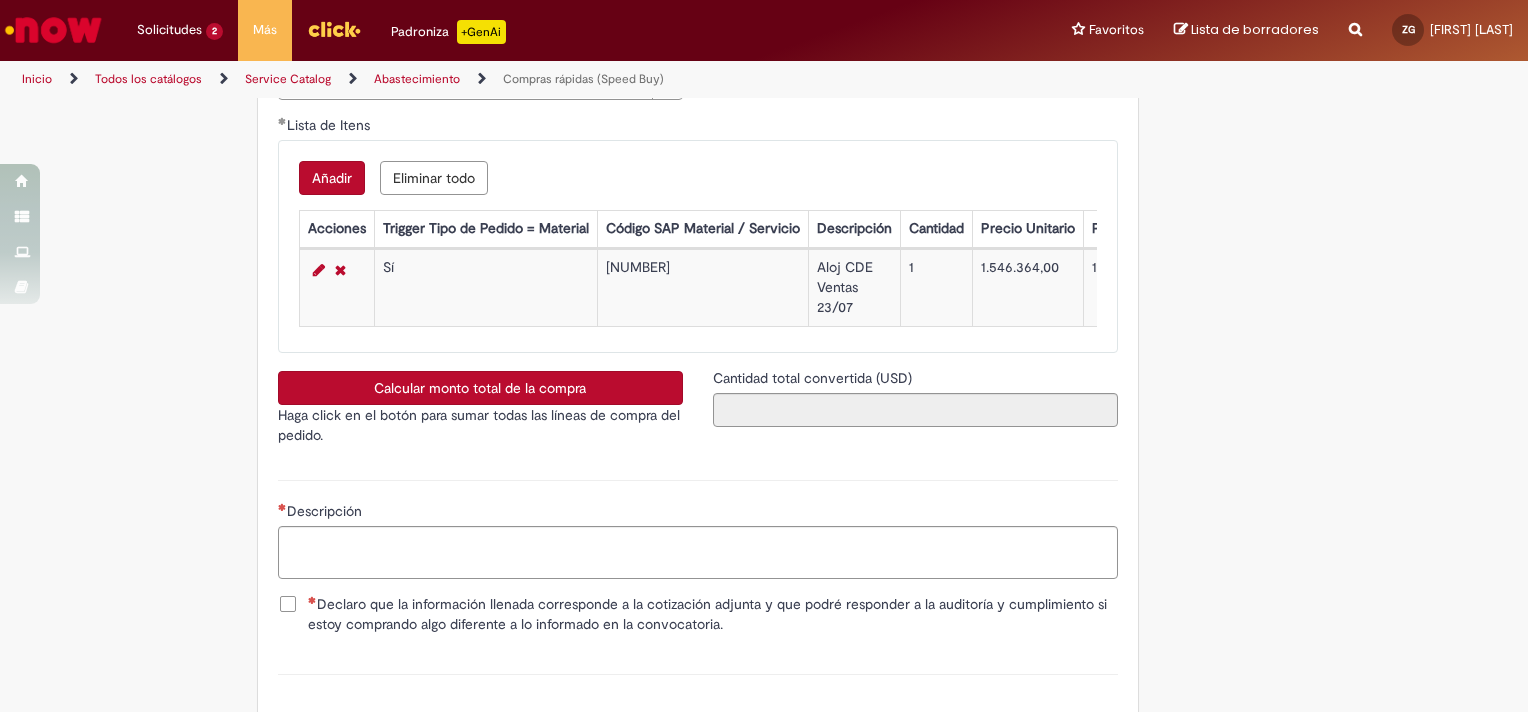 scroll, scrollTop: 3100, scrollLeft: 0, axis: vertical 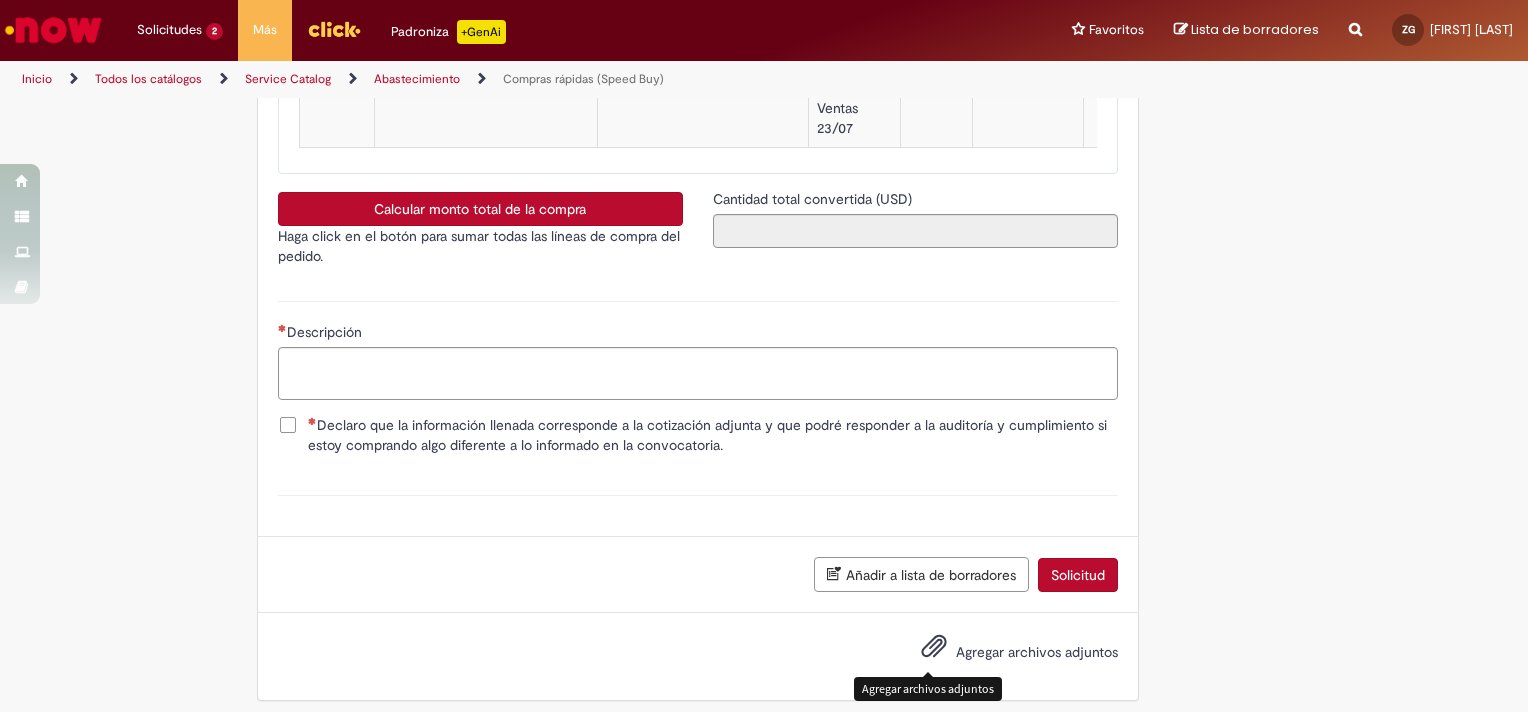 click at bounding box center [934, 647] 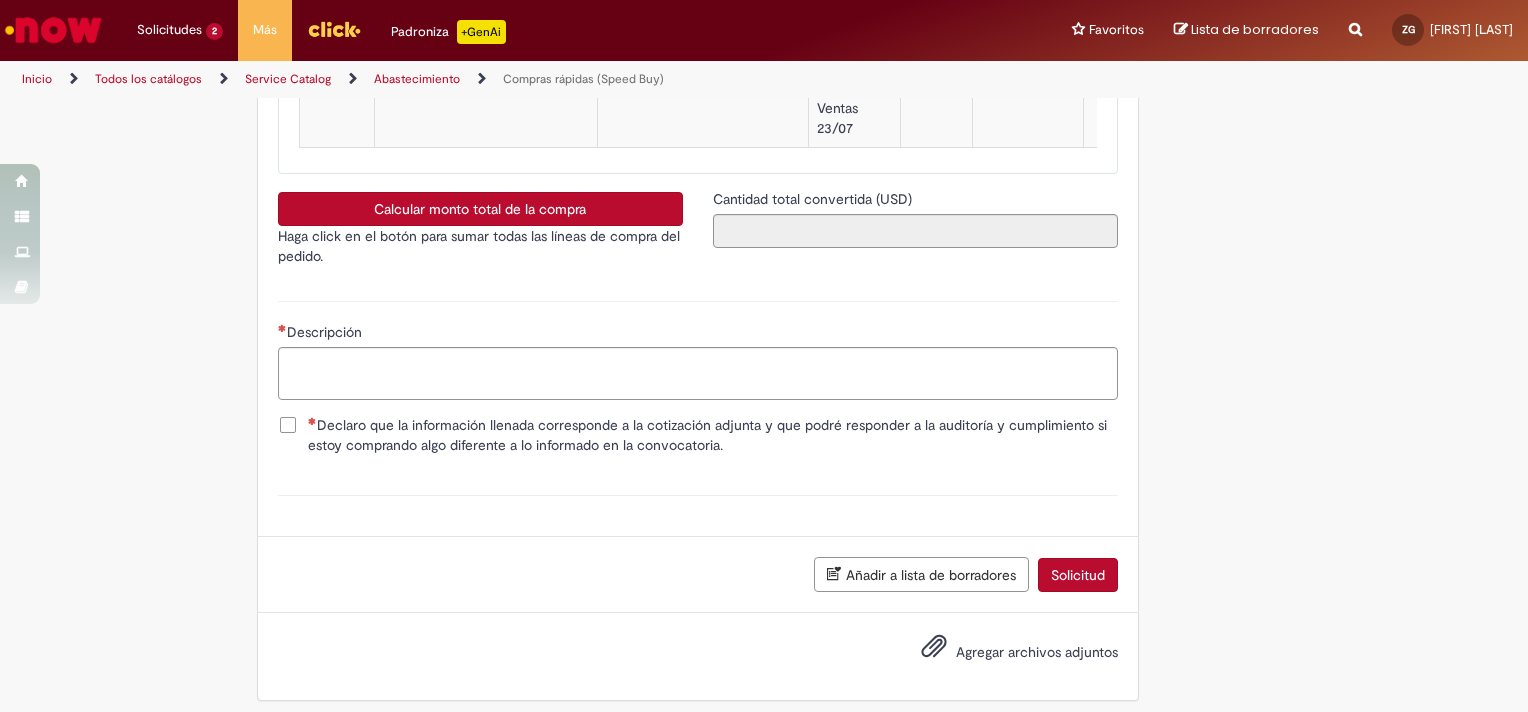 click on "Declaro que la información llenada corresponde a la cotización adjunta y que podré responder a la auditoría y cumplimiento si estoy comprando algo diferente a lo informado en la convocatoria." at bounding box center (713, 435) 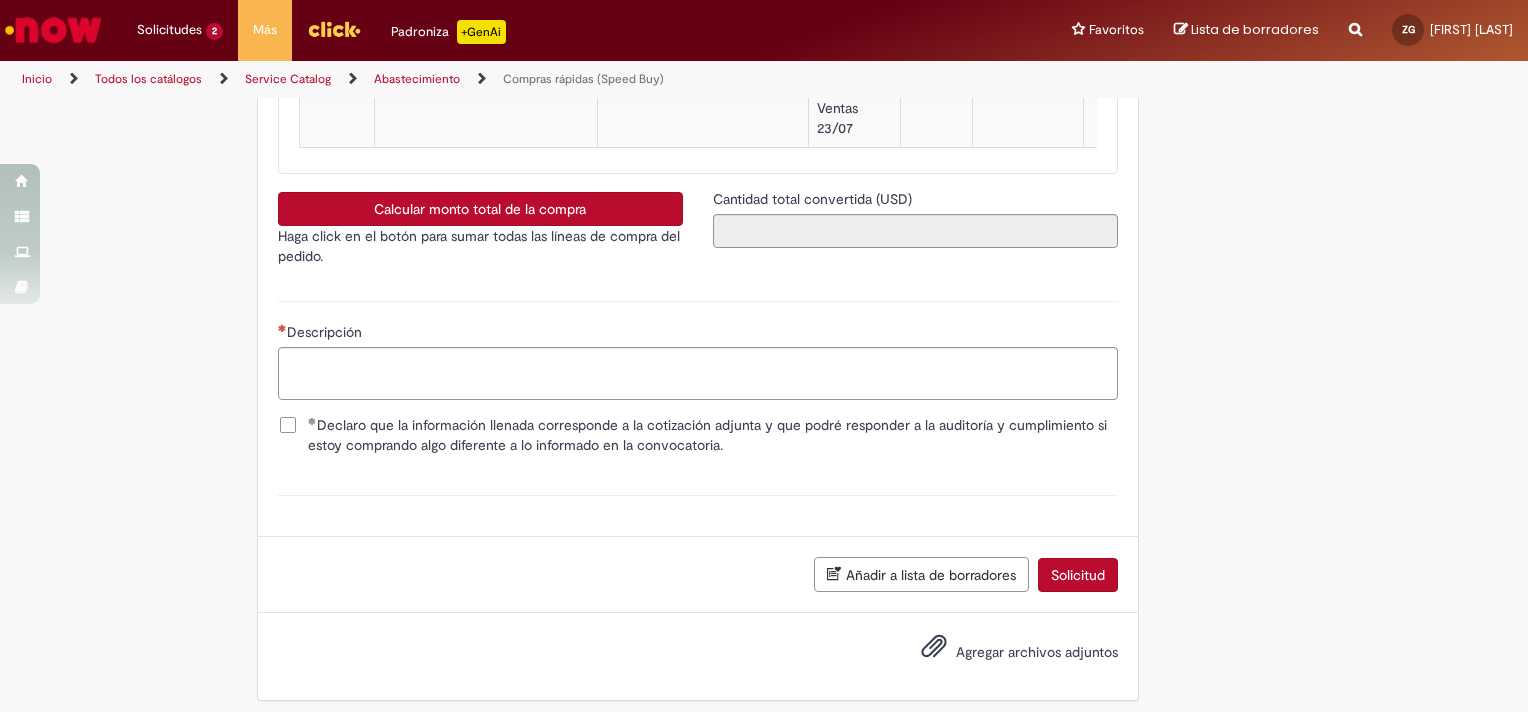 scroll, scrollTop: 3104, scrollLeft: 0, axis: vertical 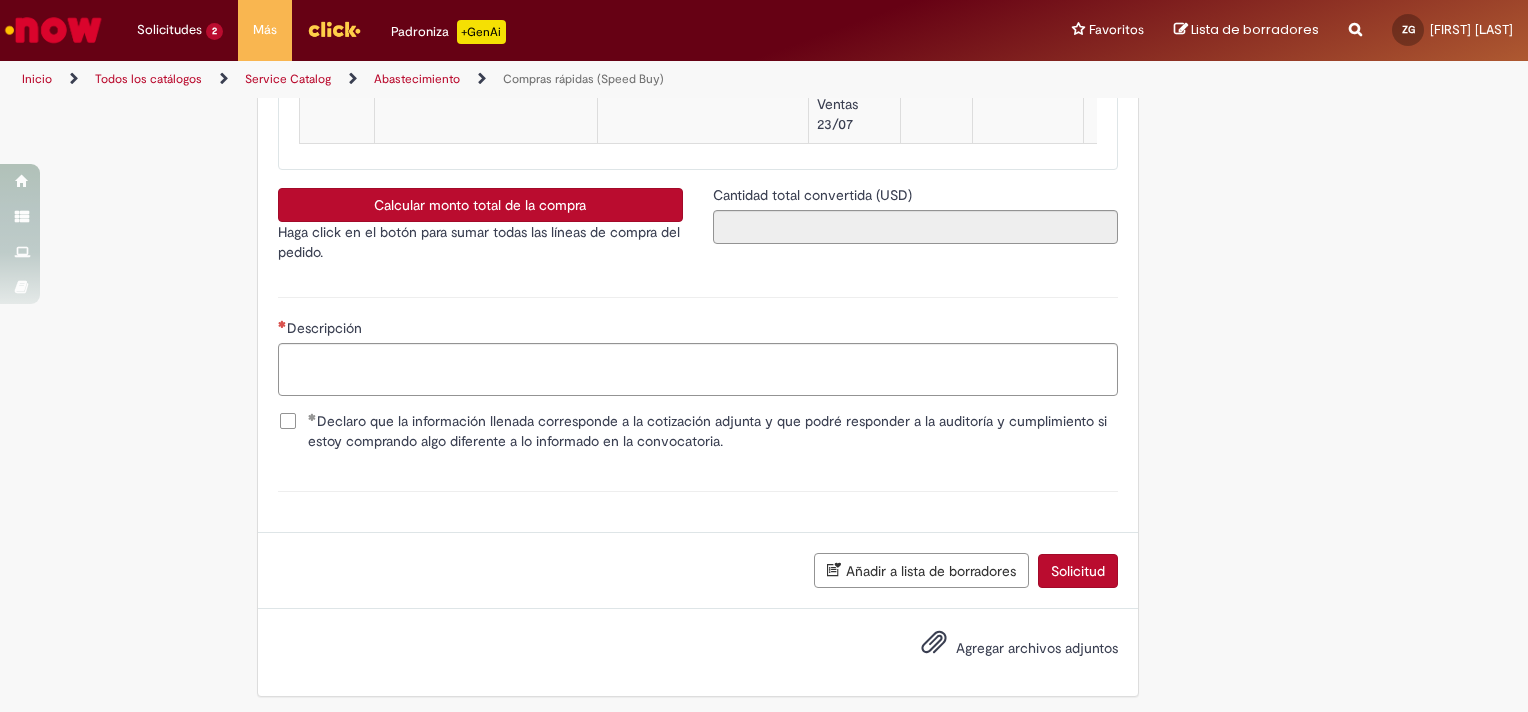 click on "Agregar archivos adjuntos" at bounding box center [1037, 649] 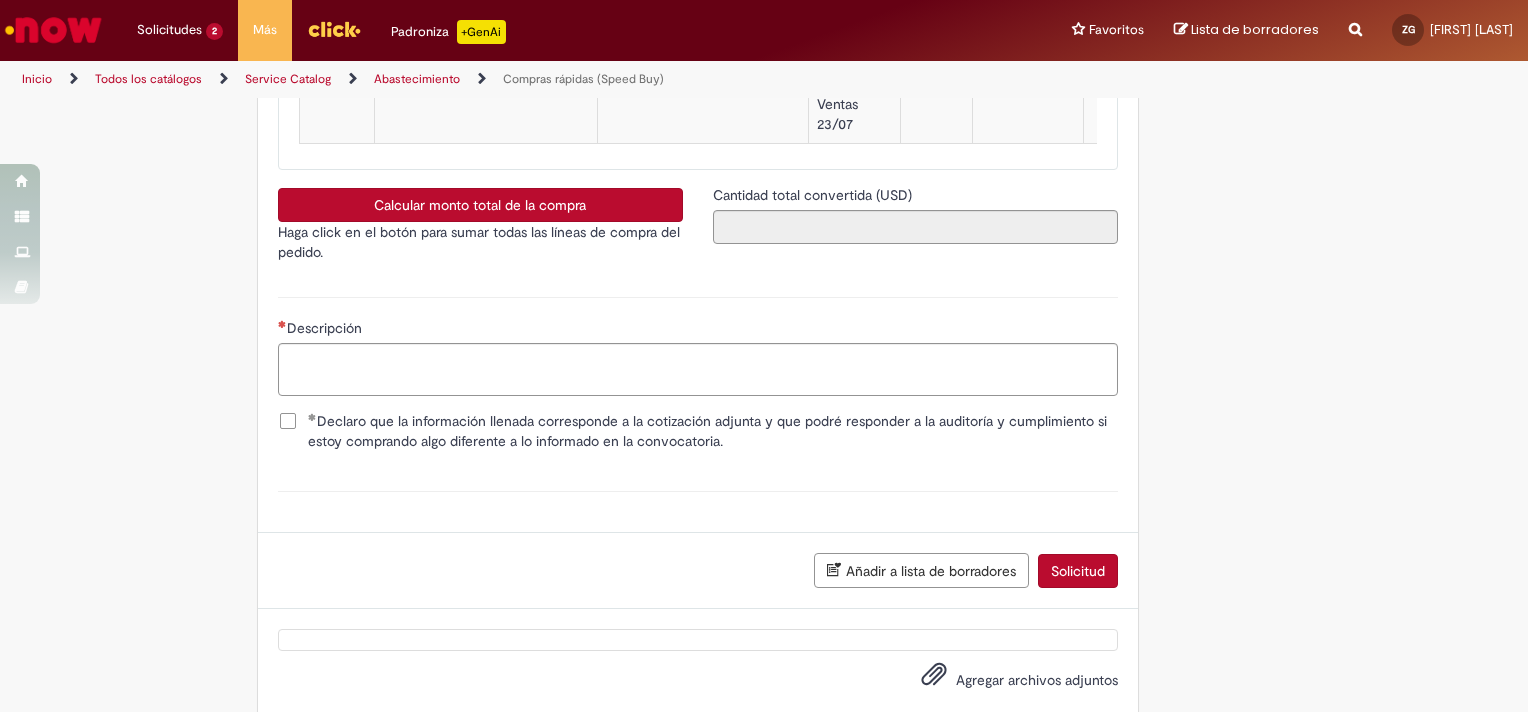 scroll, scrollTop: 2492, scrollLeft: 0, axis: vertical 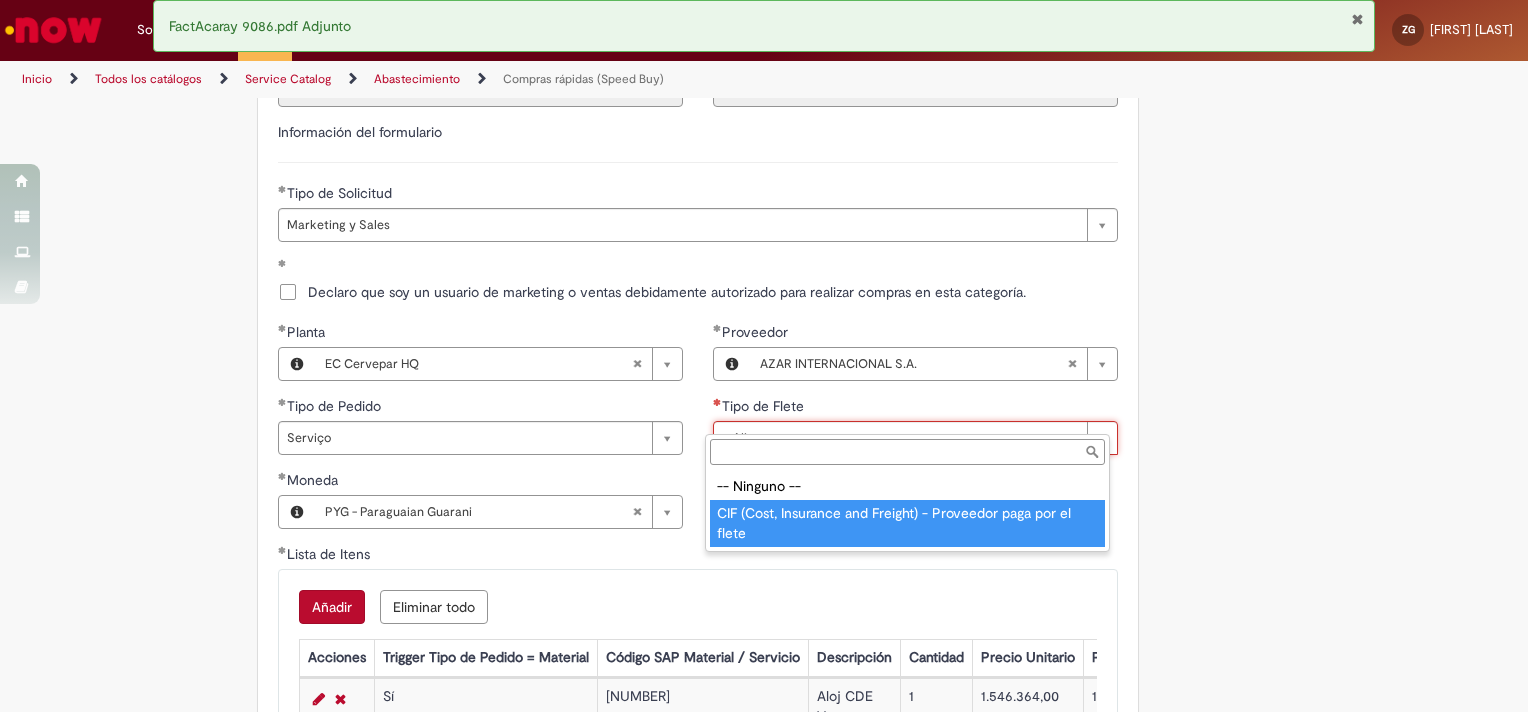 type on "**********" 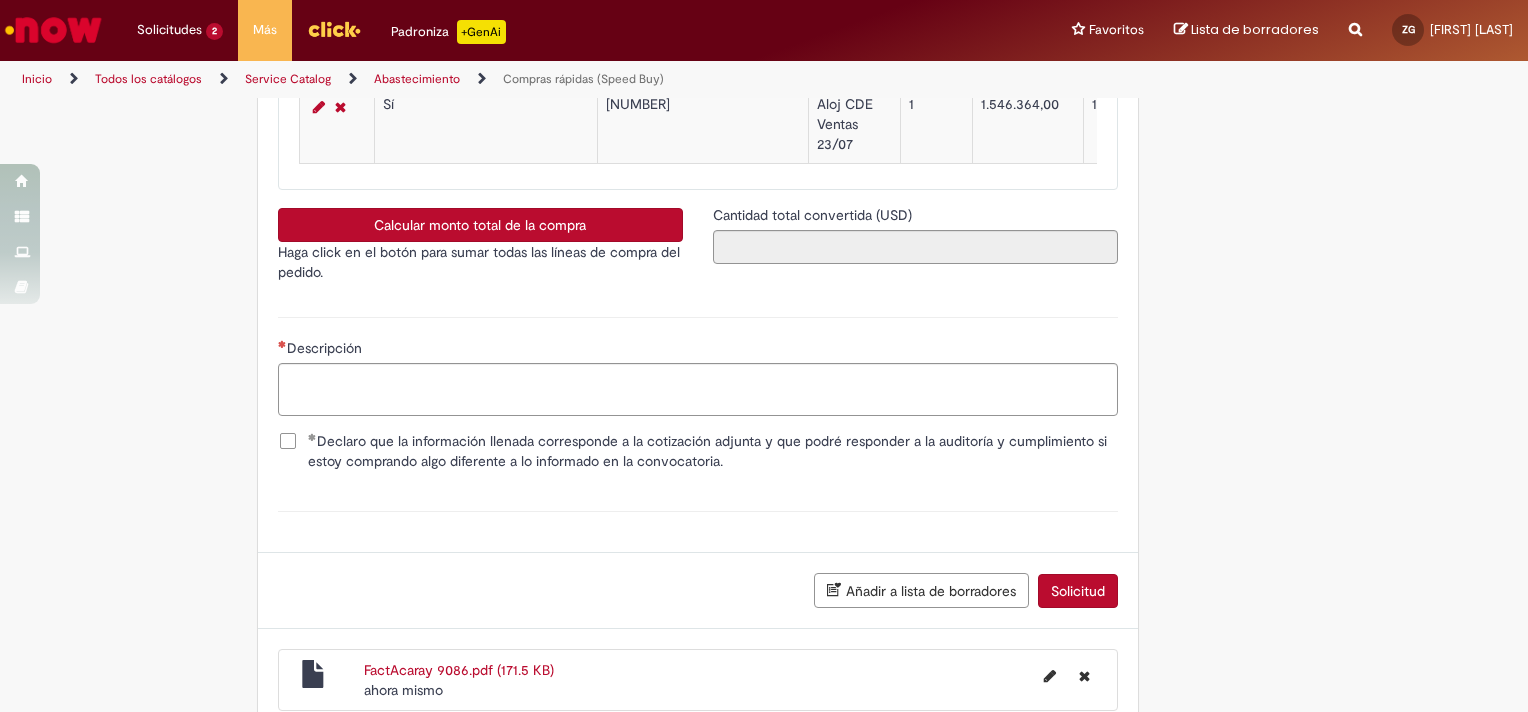 scroll, scrollTop: 3282, scrollLeft: 0, axis: vertical 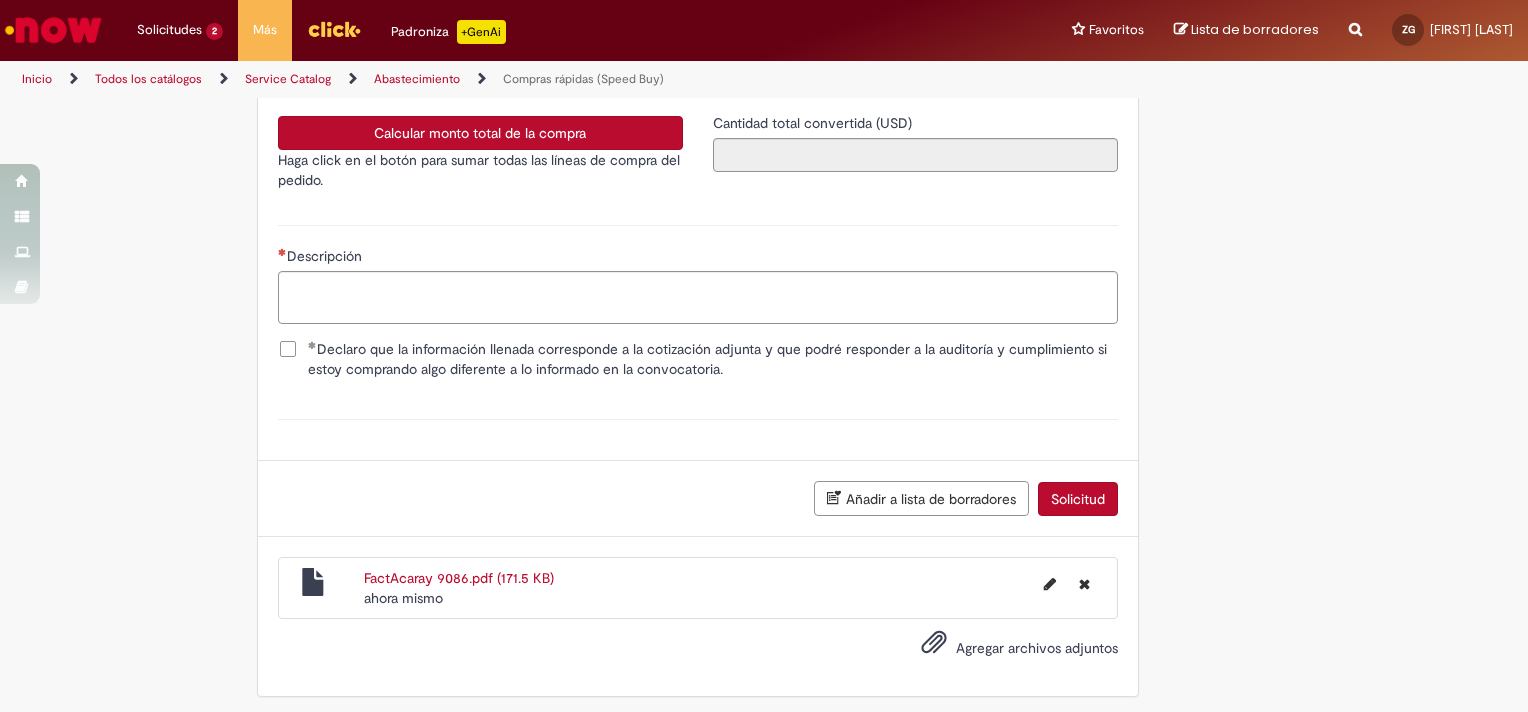click on "Solicitud" at bounding box center (1078, 499) 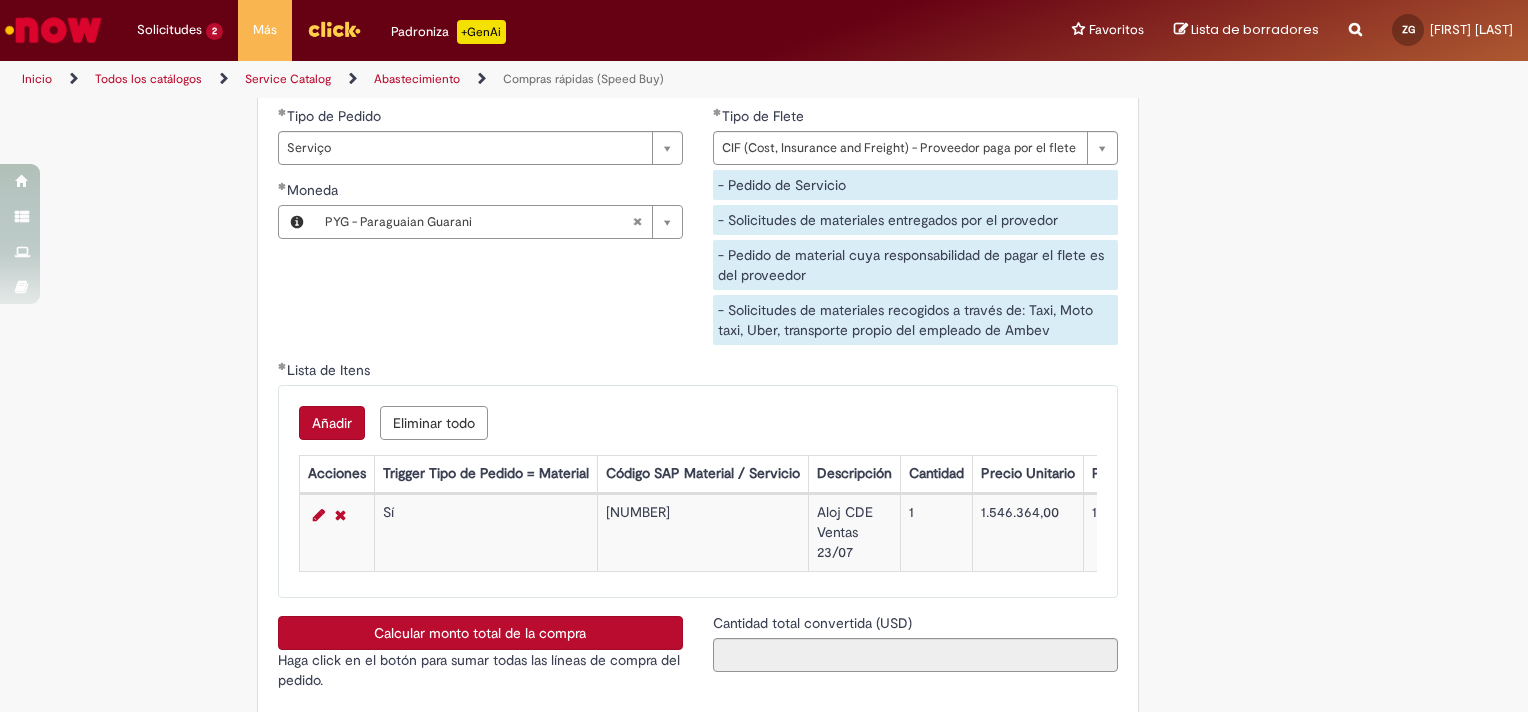 scroll, scrollTop: 2882, scrollLeft: 0, axis: vertical 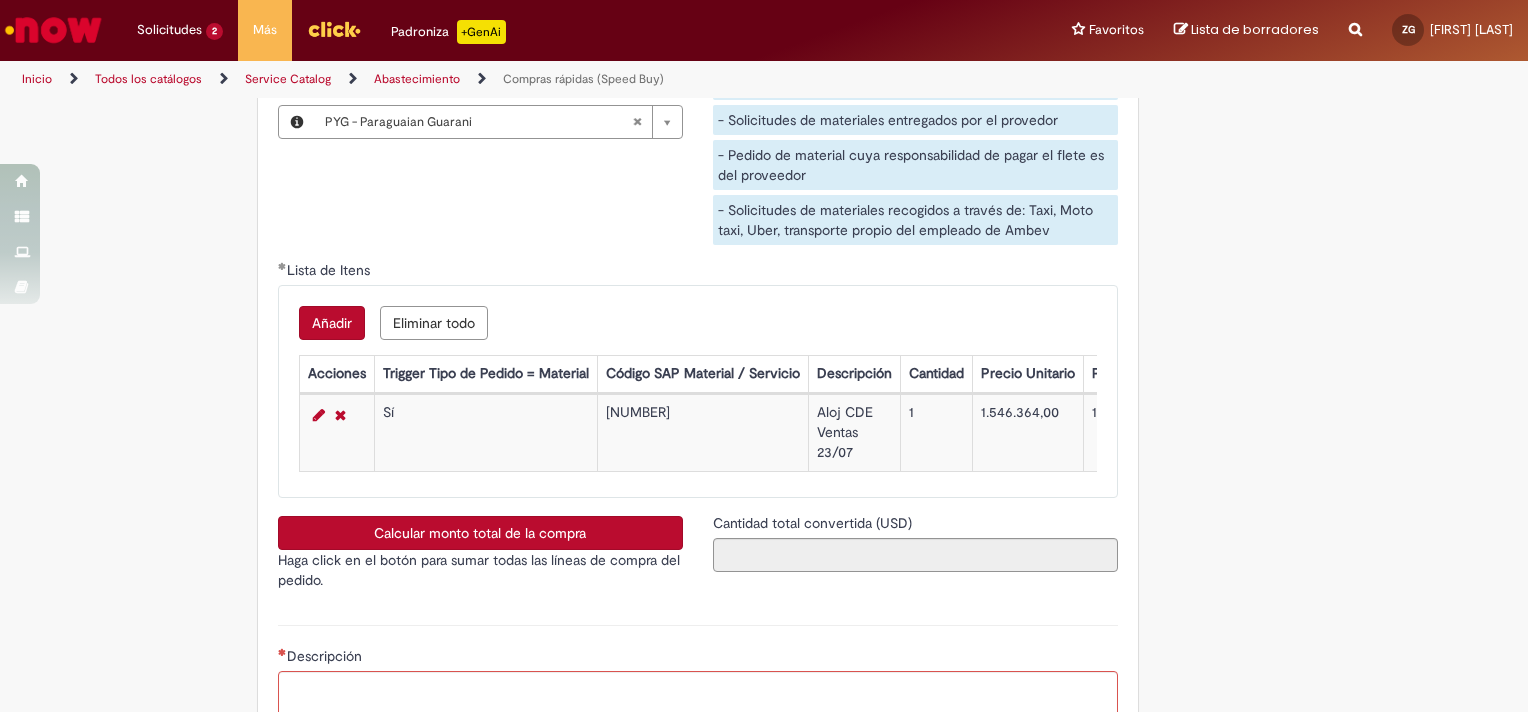 click on "Calcular monto total de la compra" at bounding box center [480, 533] 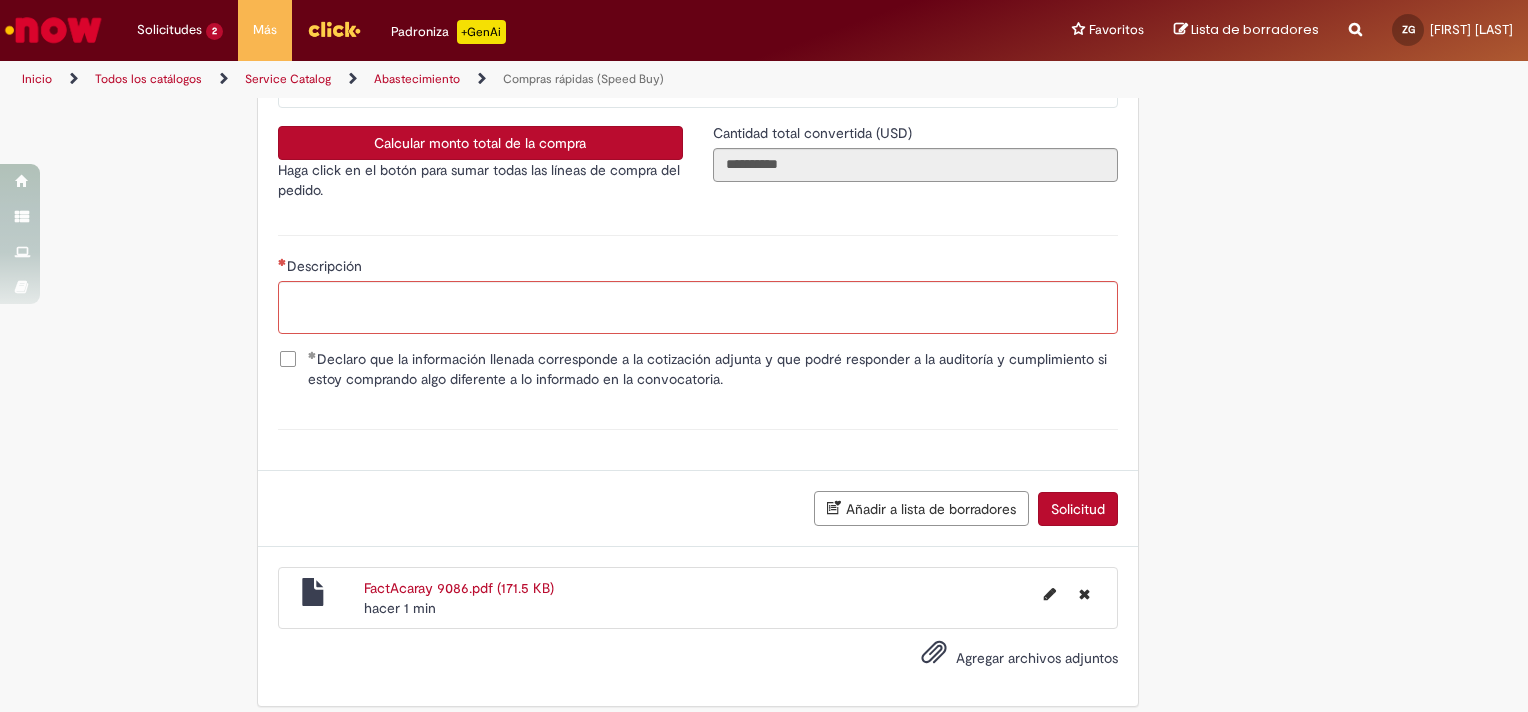 scroll, scrollTop: 3282, scrollLeft: 0, axis: vertical 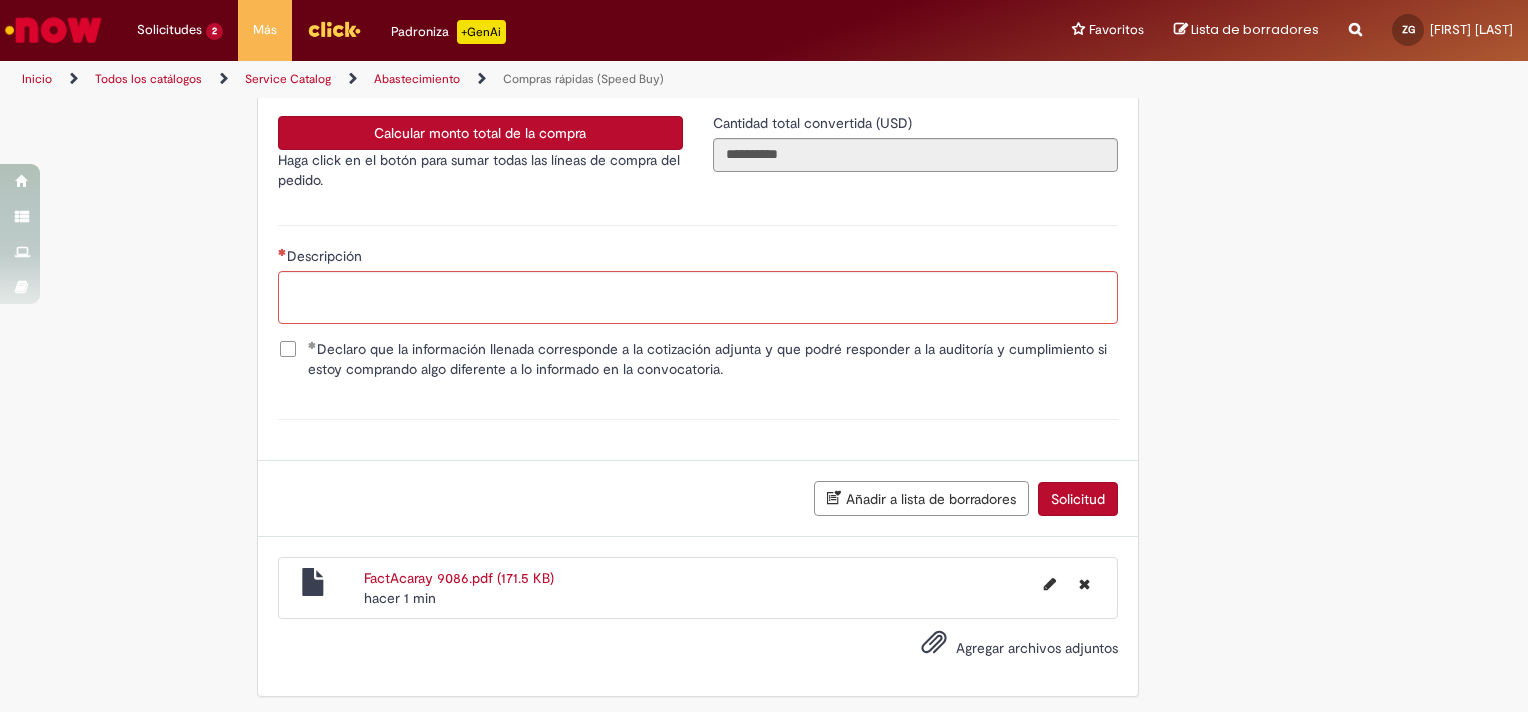click on "Solicitud" at bounding box center [1078, 499] 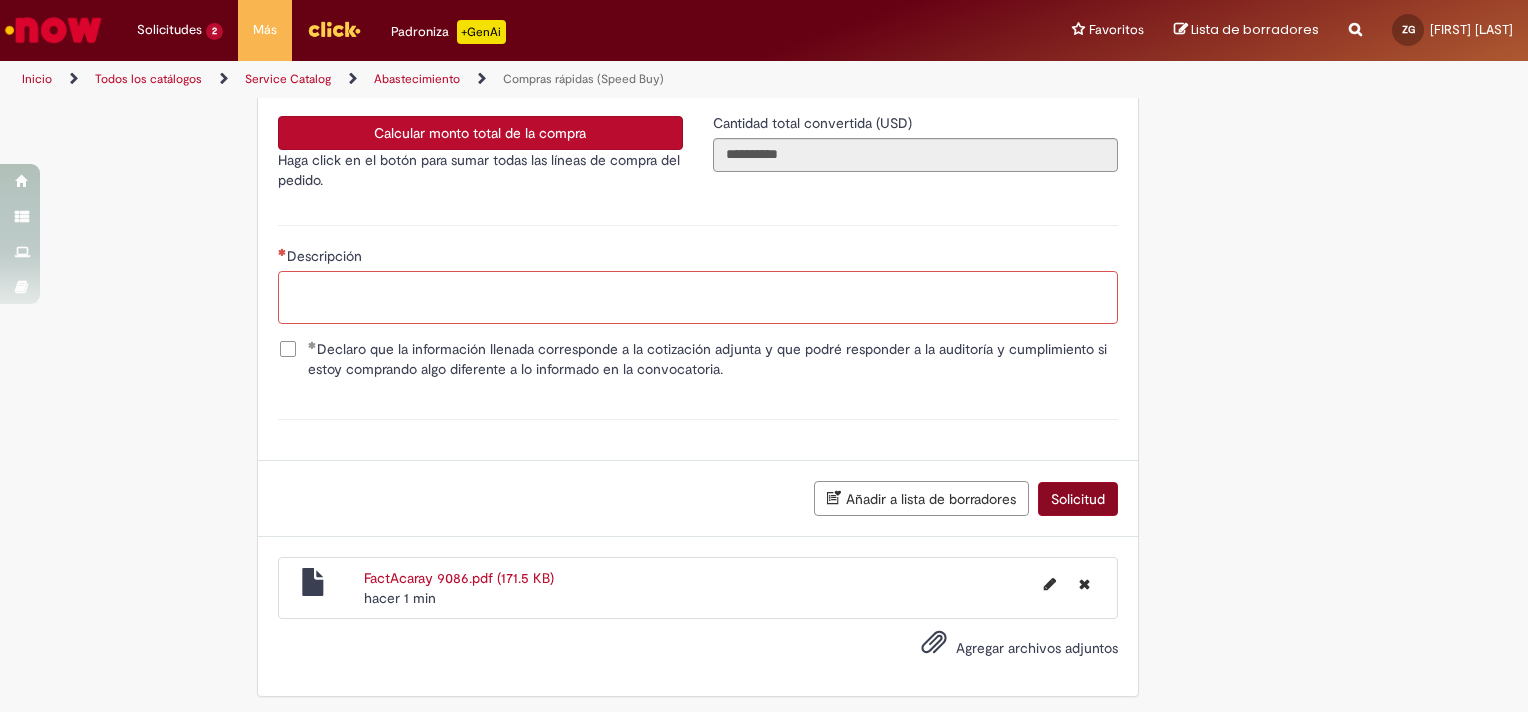 scroll, scrollTop: 3236, scrollLeft: 0, axis: vertical 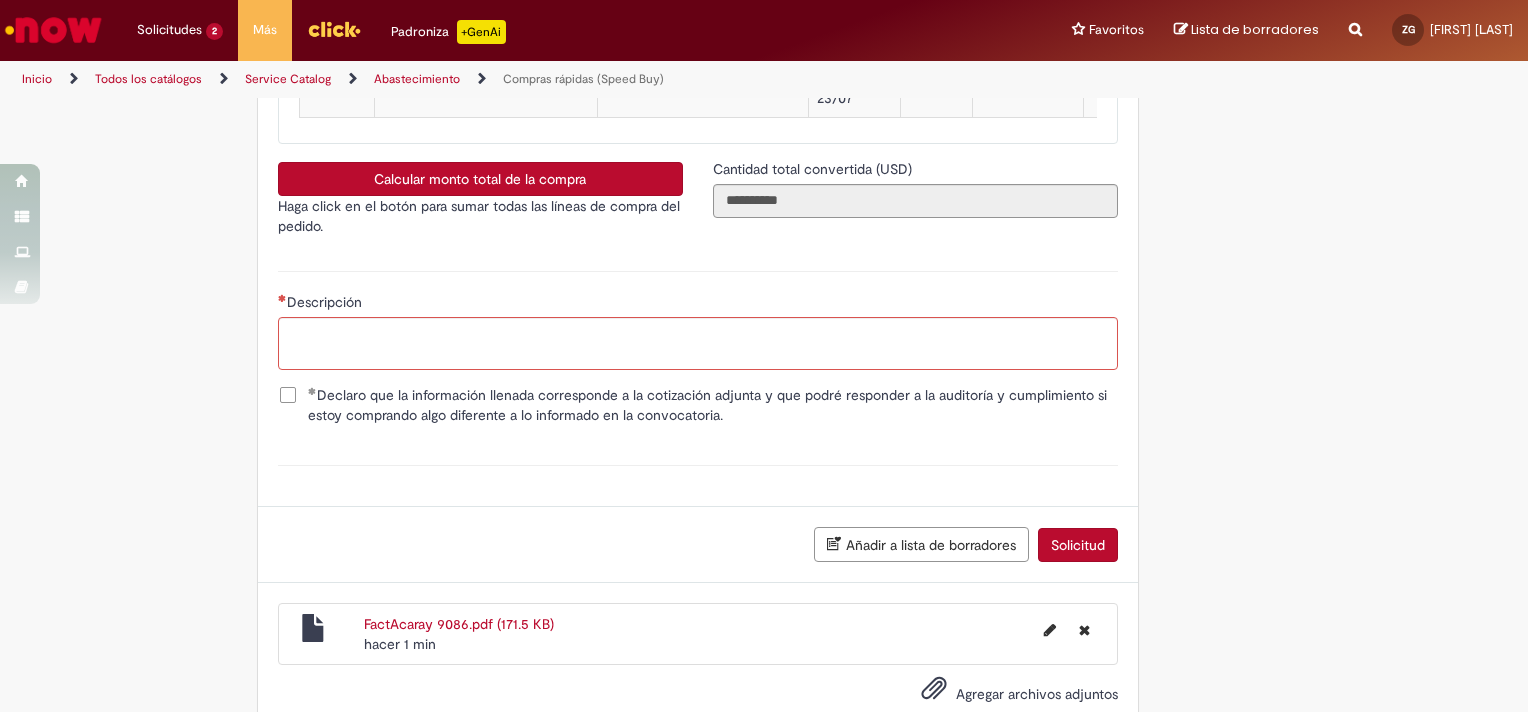 click on "**********" at bounding box center (698, -245) 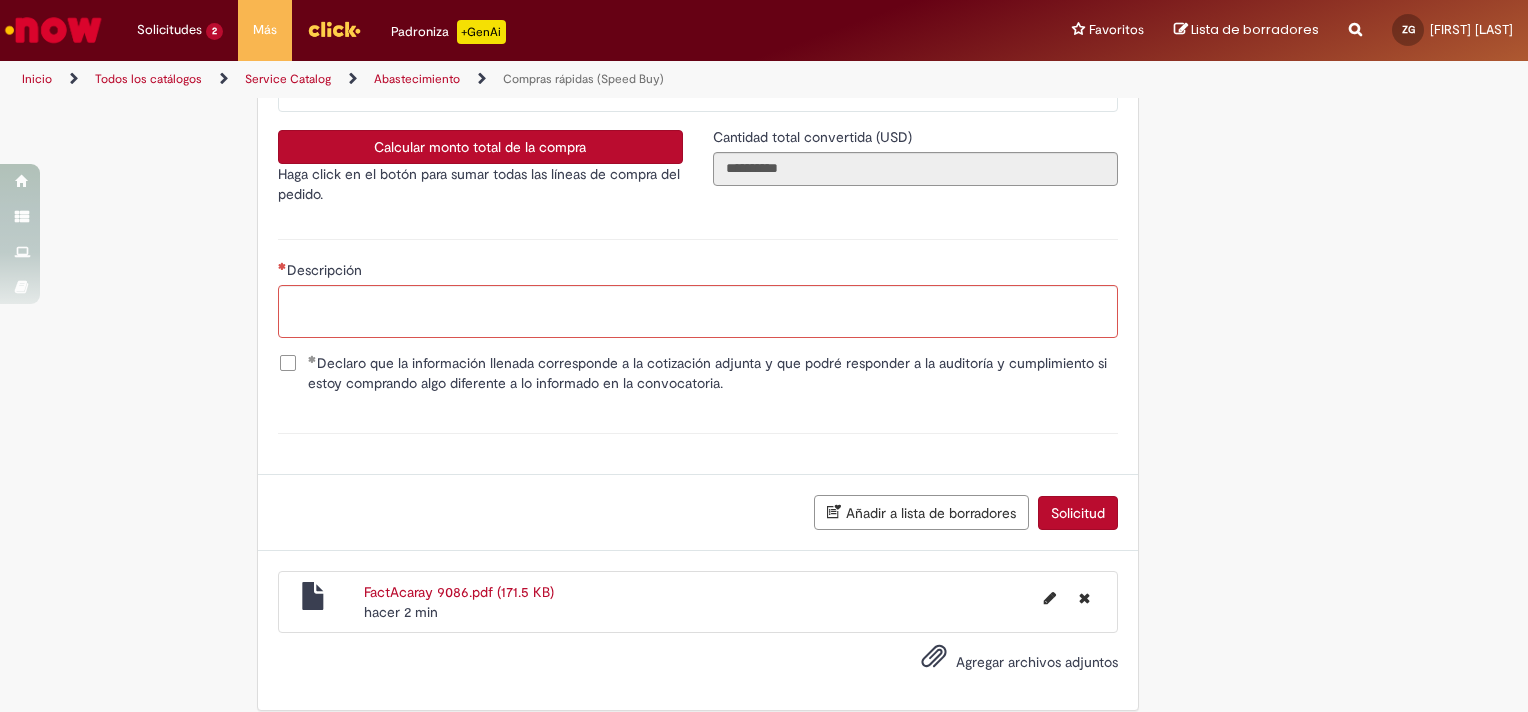 scroll, scrollTop: 3282, scrollLeft: 0, axis: vertical 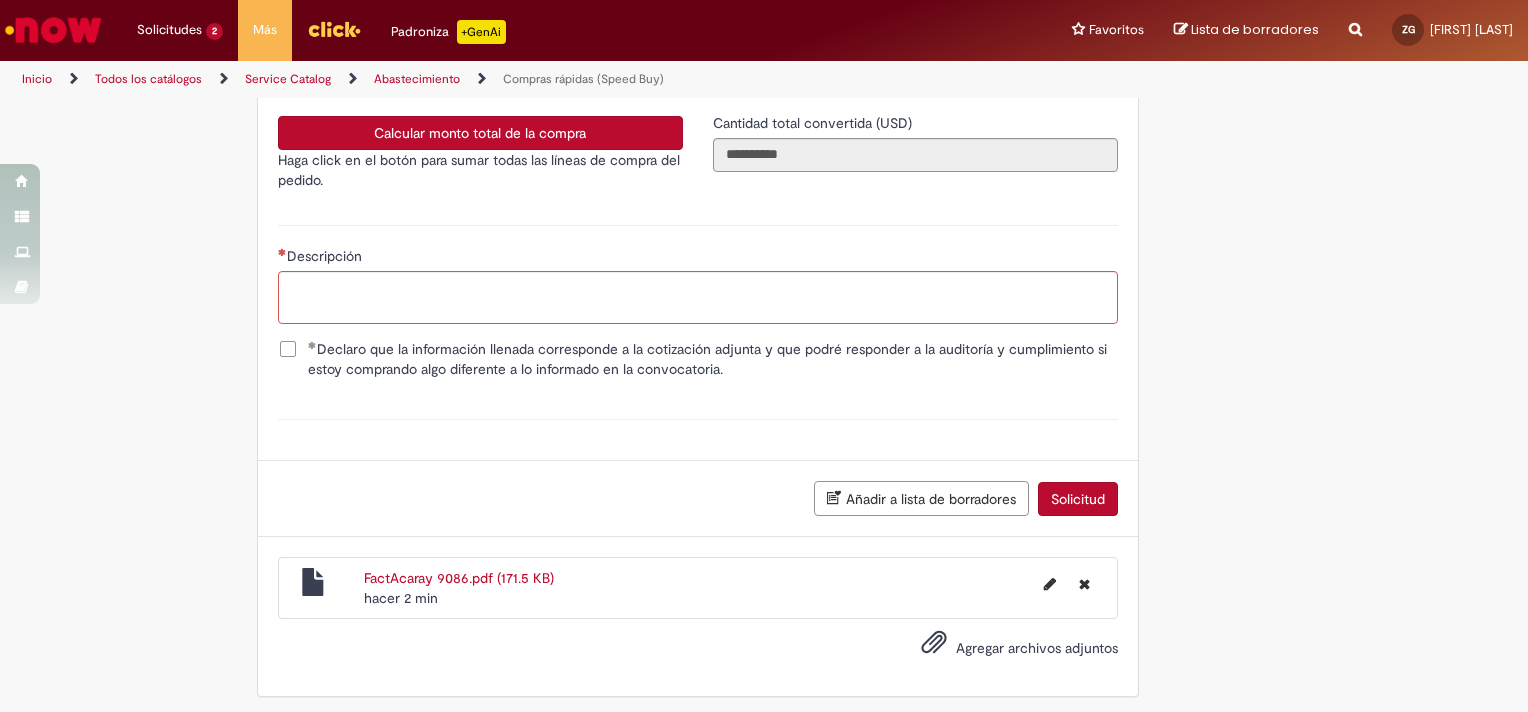 click on "Solicitud" at bounding box center (1078, 499) 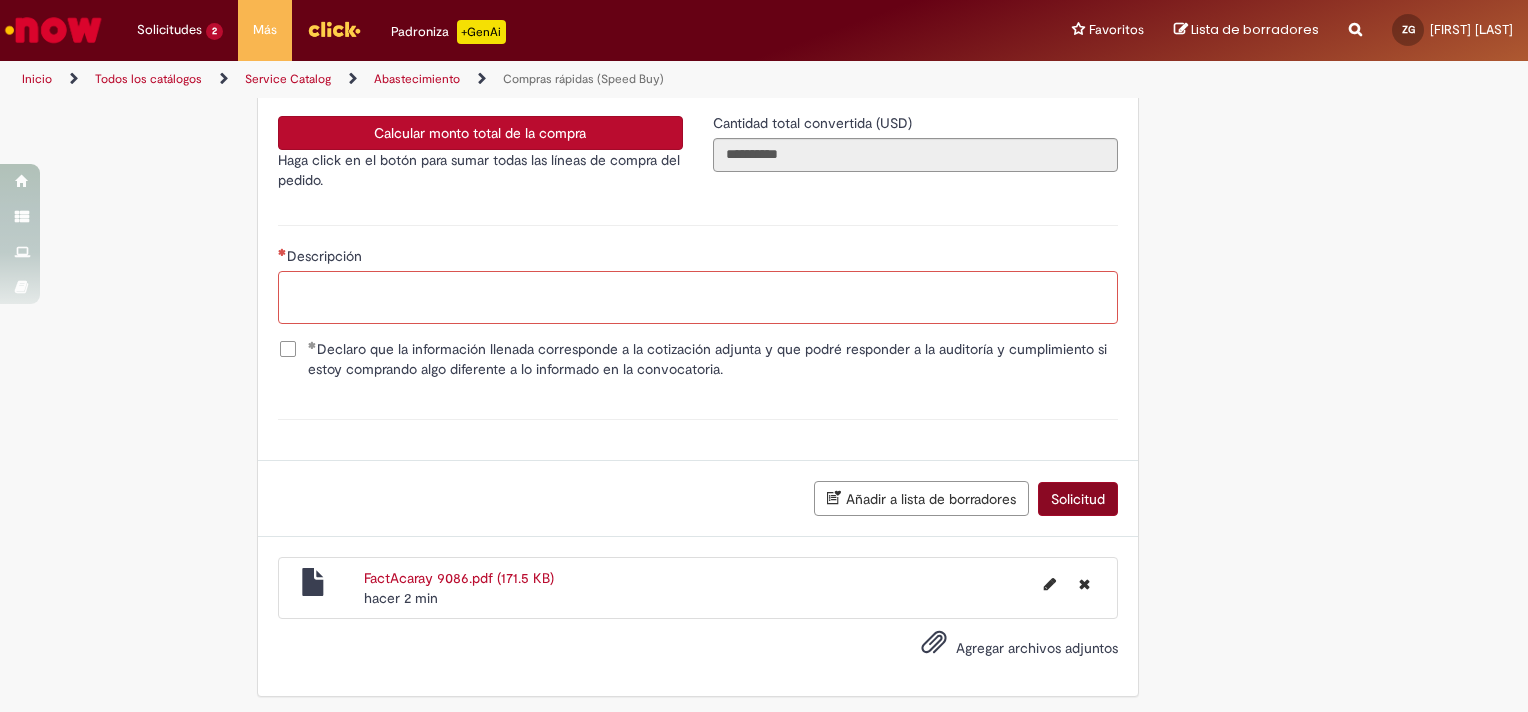 scroll, scrollTop: 3236, scrollLeft: 0, axis: vertical 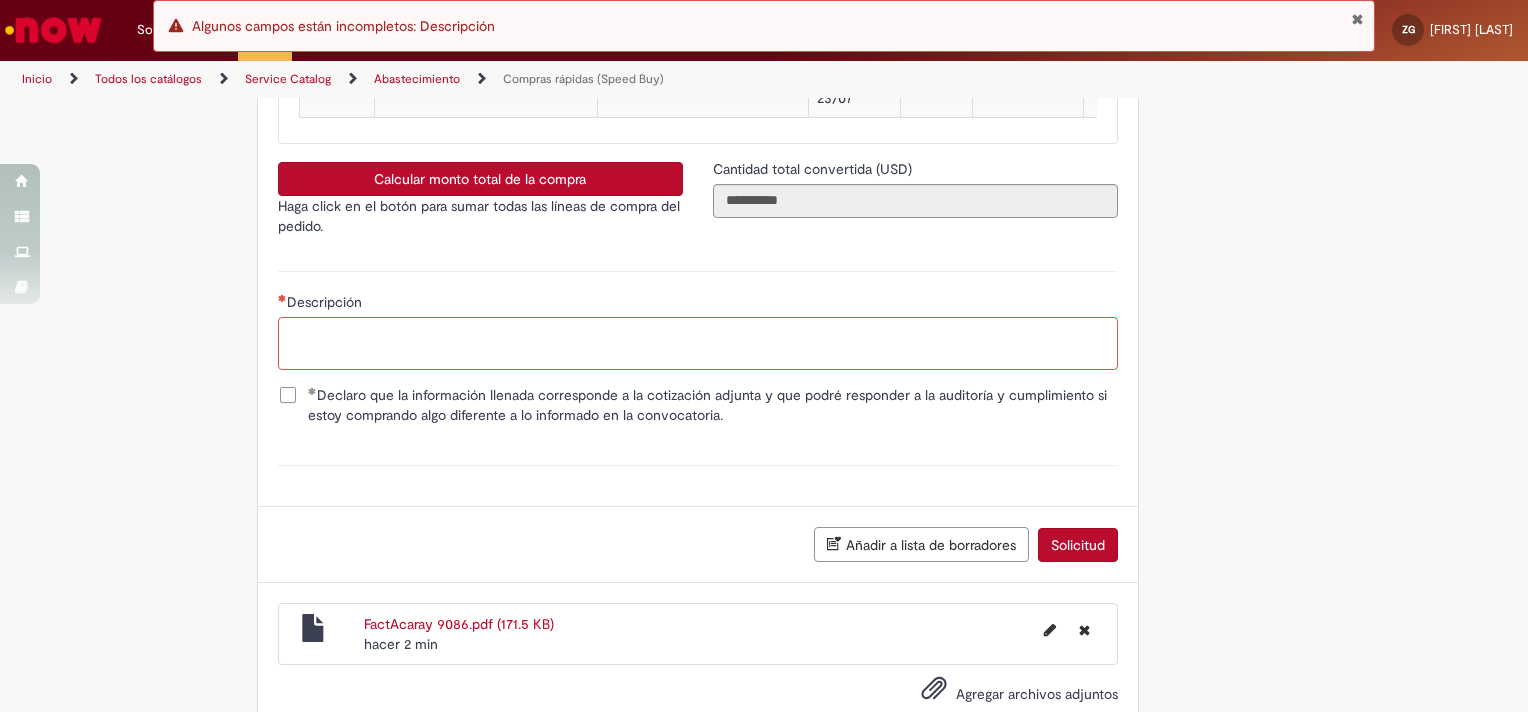click on "Descripción" at bounding box center (698, 344) 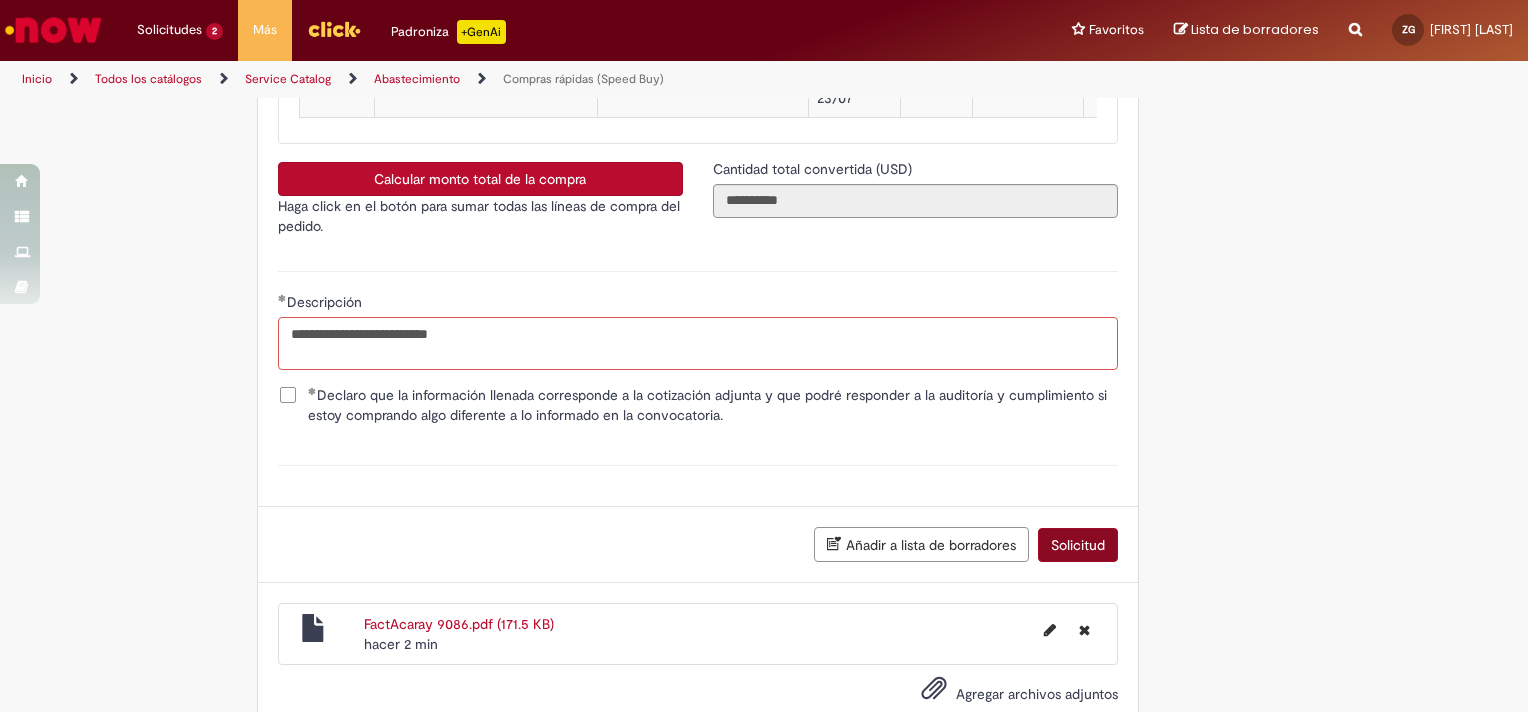 type on "**********" 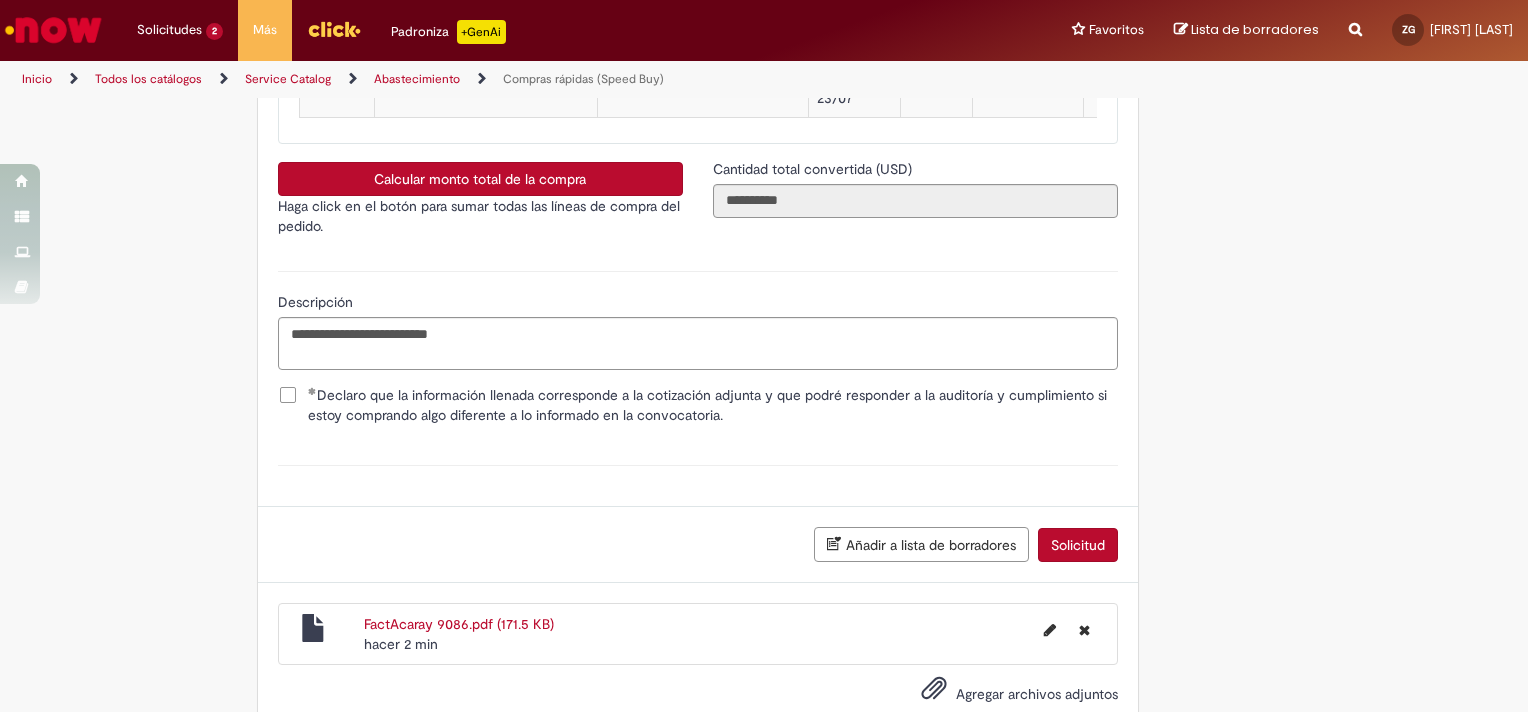 click on "Solicitud" at bounding box center [1078, 545] 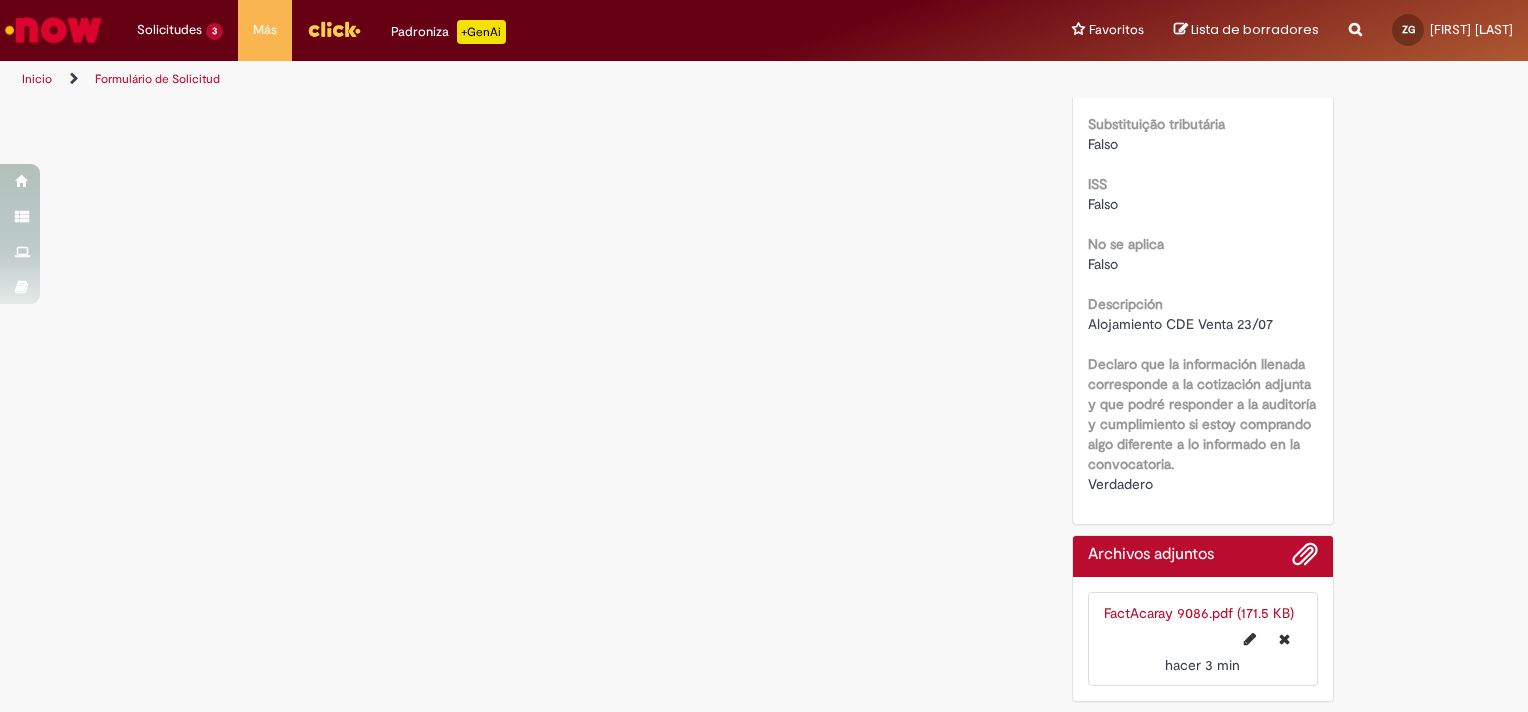 scroll, scrollTop: 0, scrollLeft: 0, axis: both 